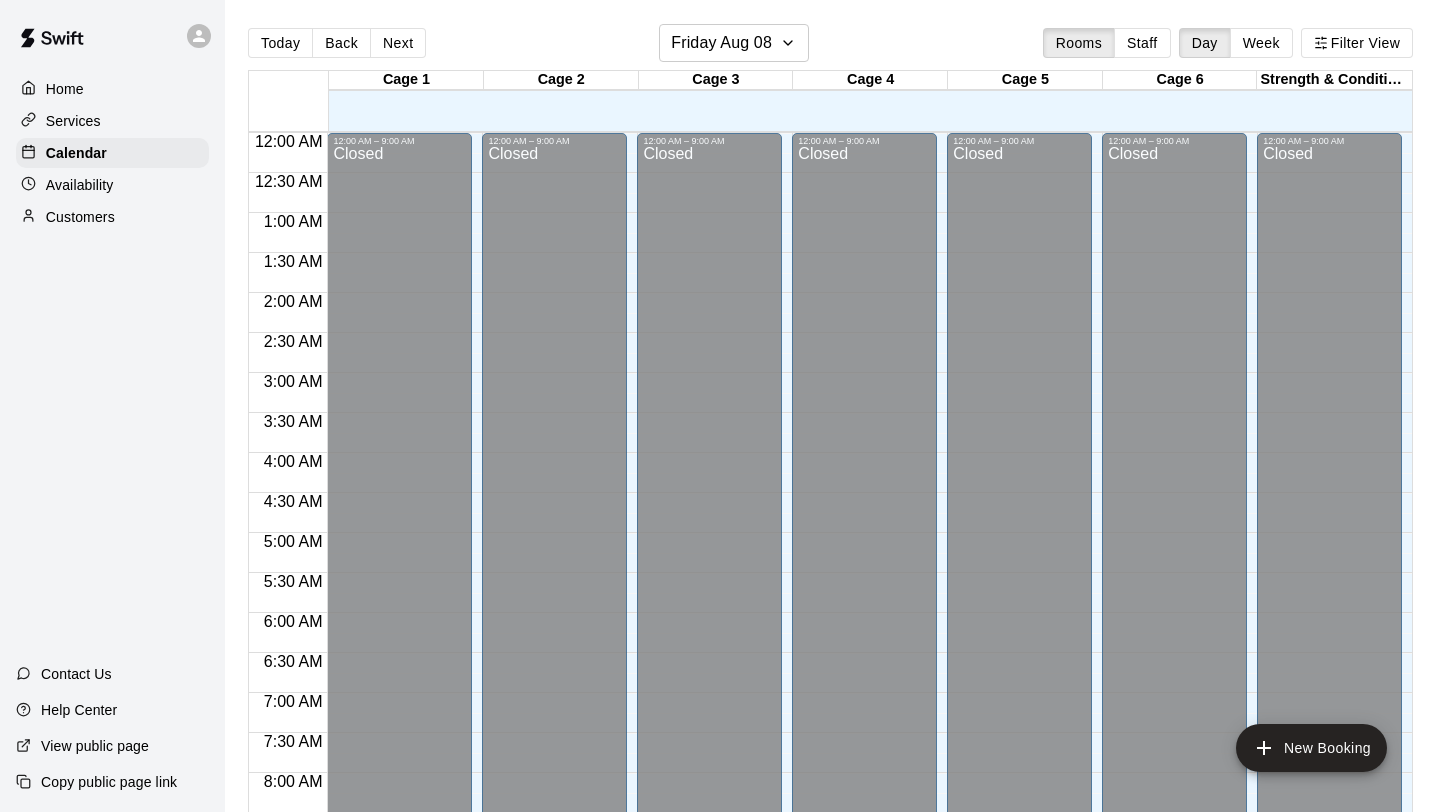 scroll, scrollTop: 0, scrollLeft: 0, axis: both 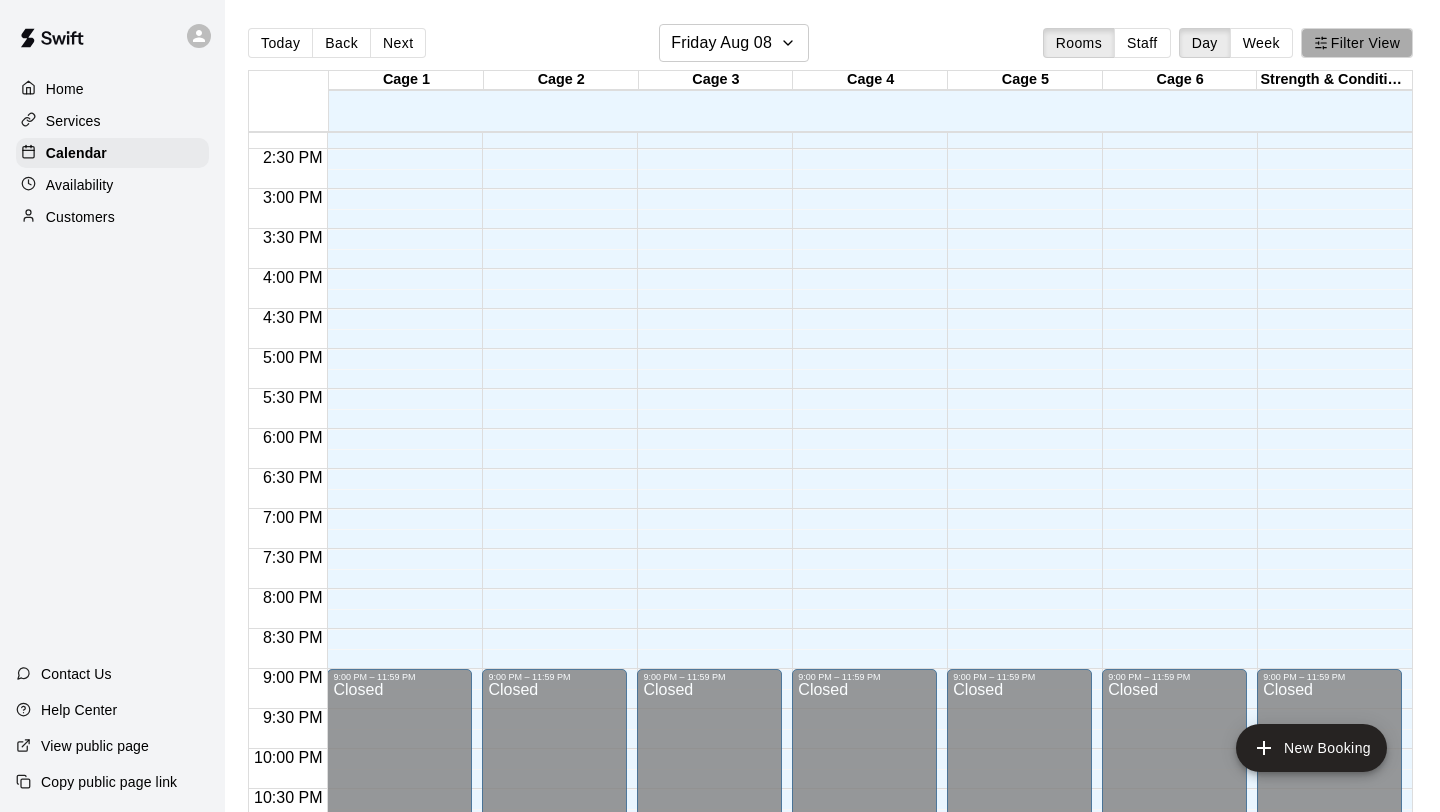 click on "Filter View" at bounding box center [1357, 43] 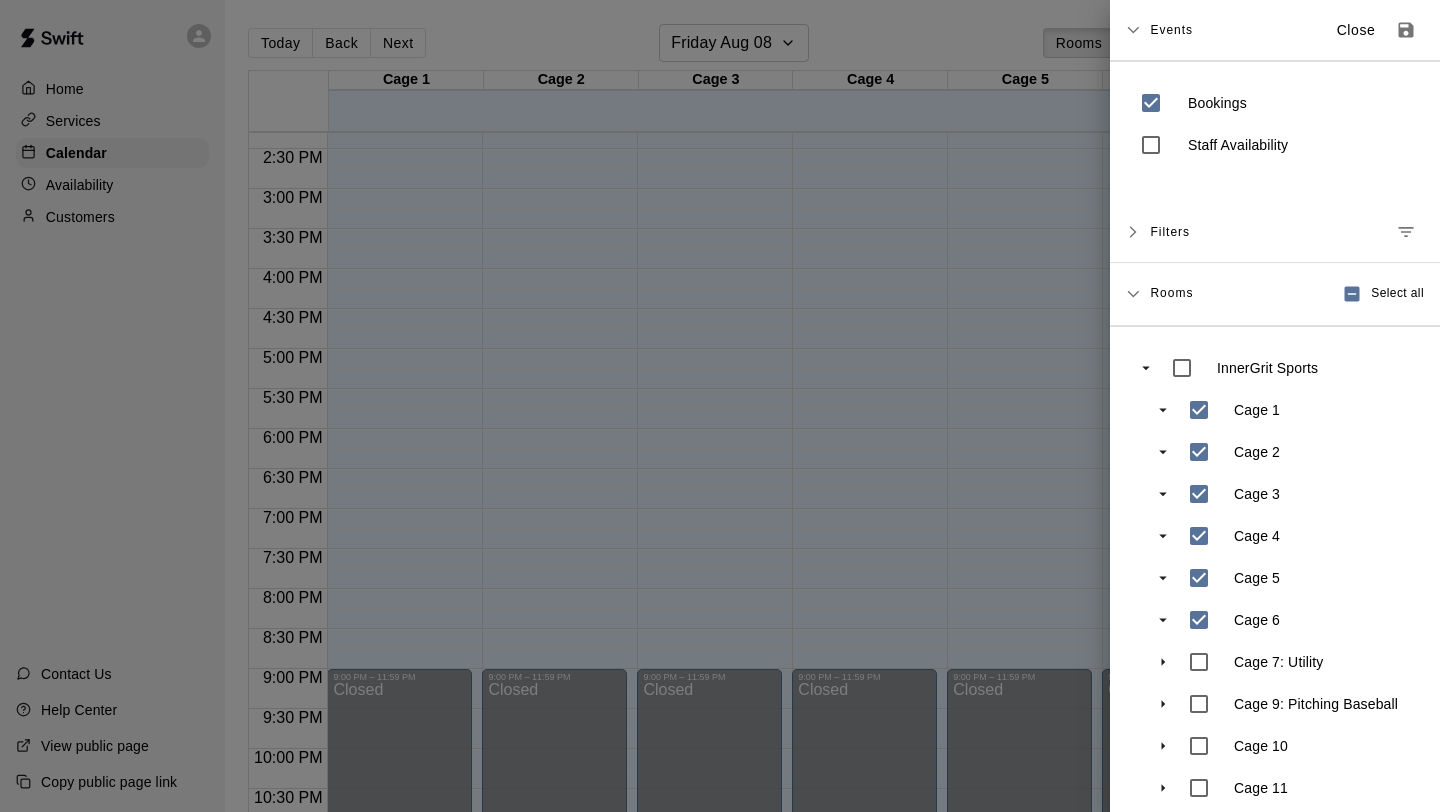 scroll, scrollTop: 101, scrollLeft: 0, axis: vertical 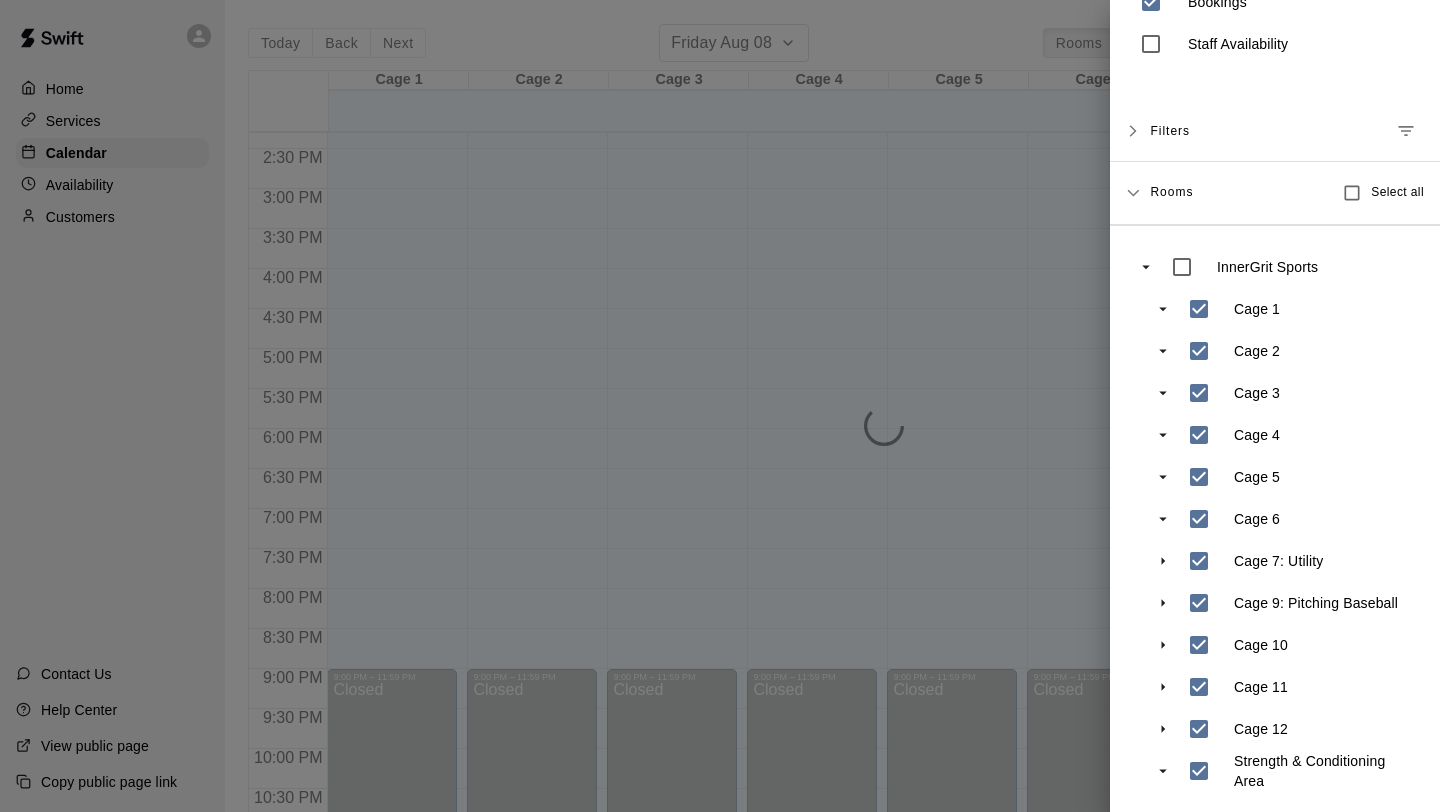click at bounding box center [720, 406] 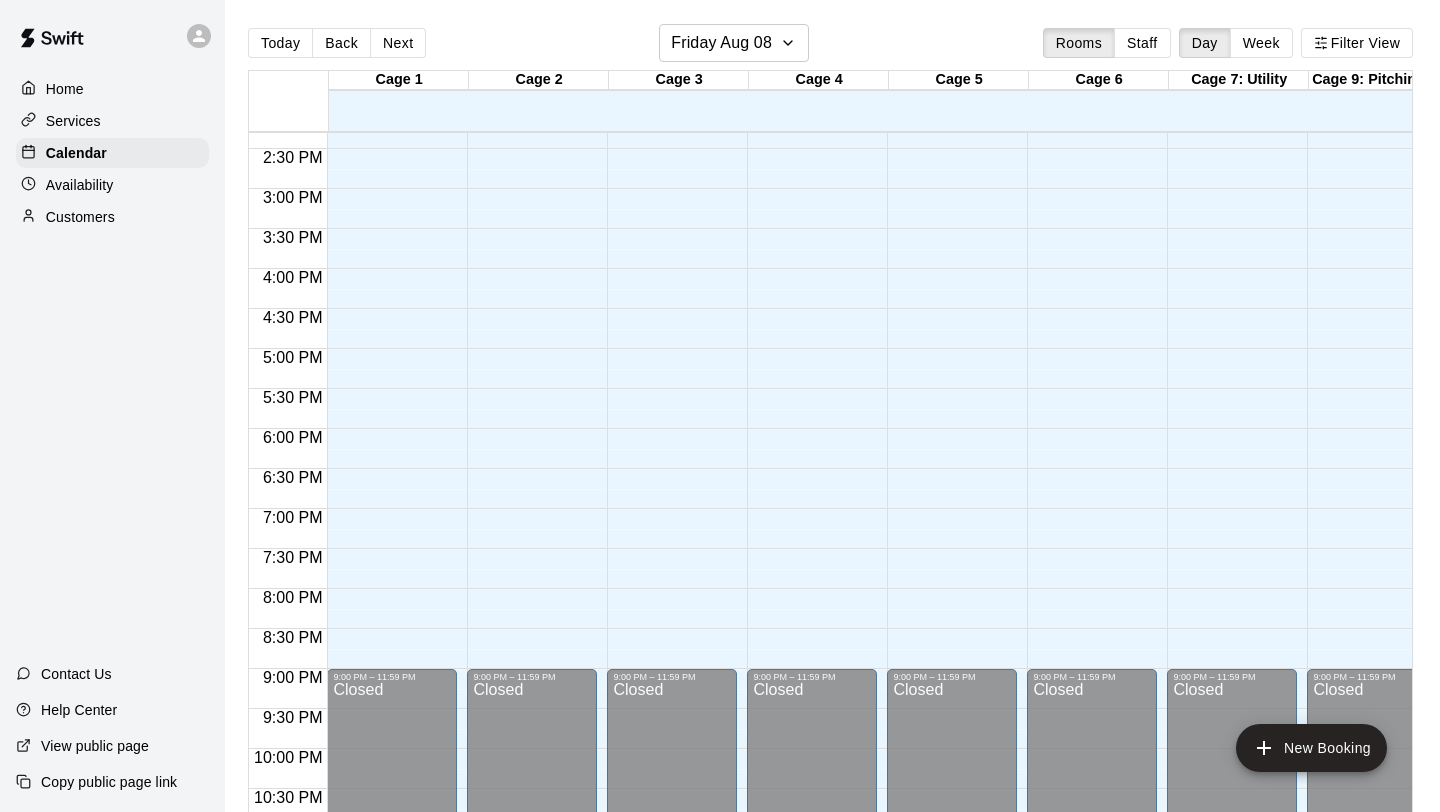 scroll, scrollTop: 1144, scrollLeft: 166, axis: both 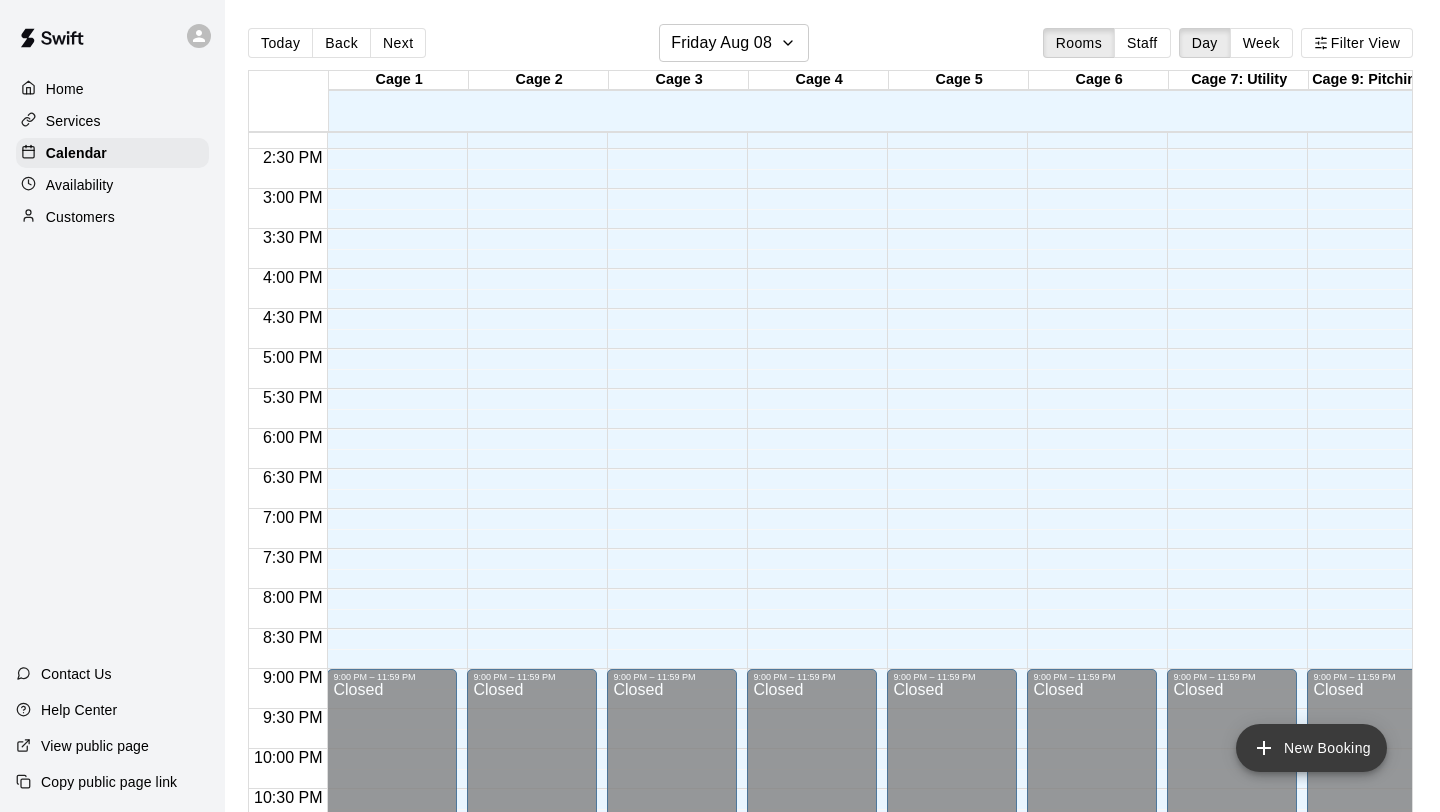 click on "New Booking" at bounding box center [1311, 748] 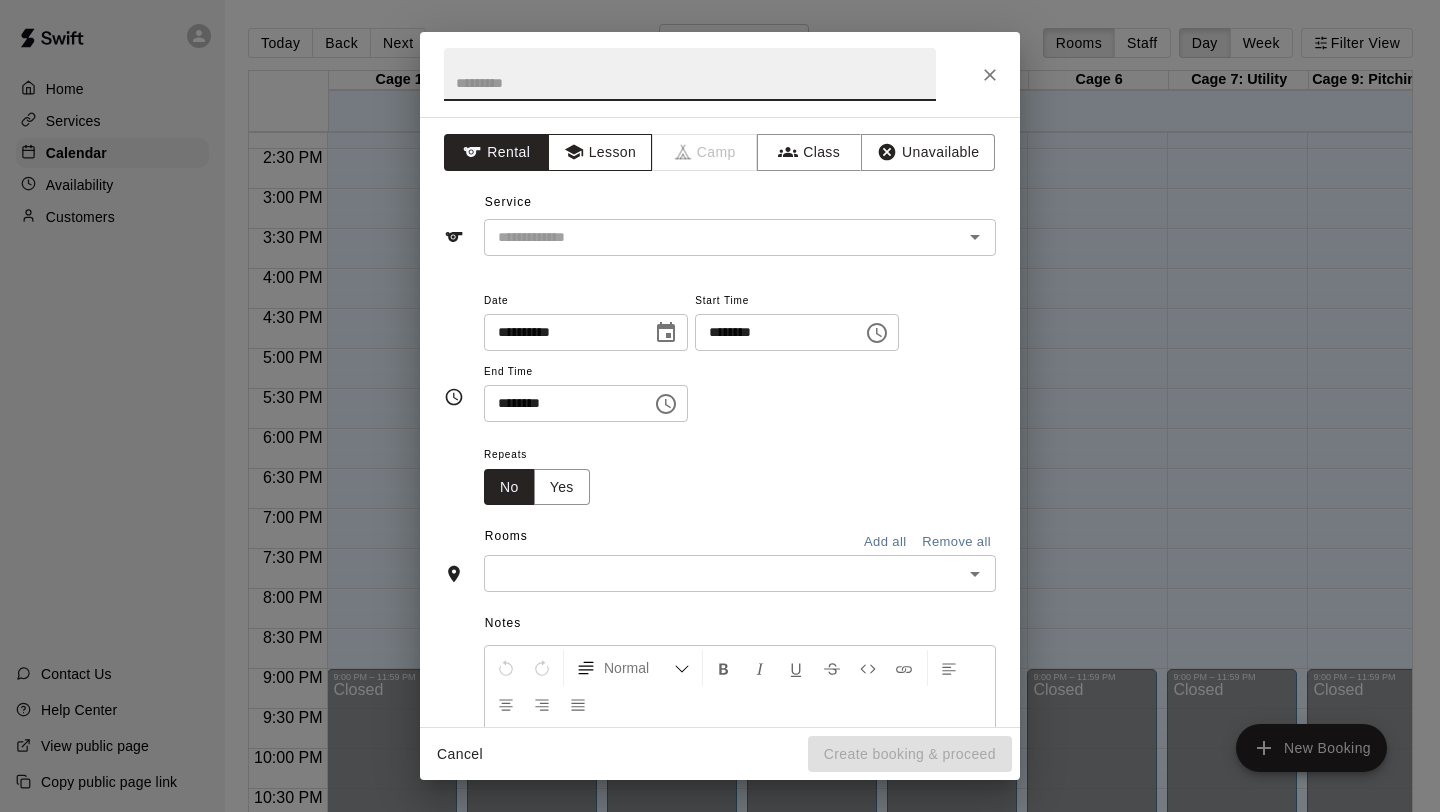 click on "Lesson" at bounding box center [600, 152] 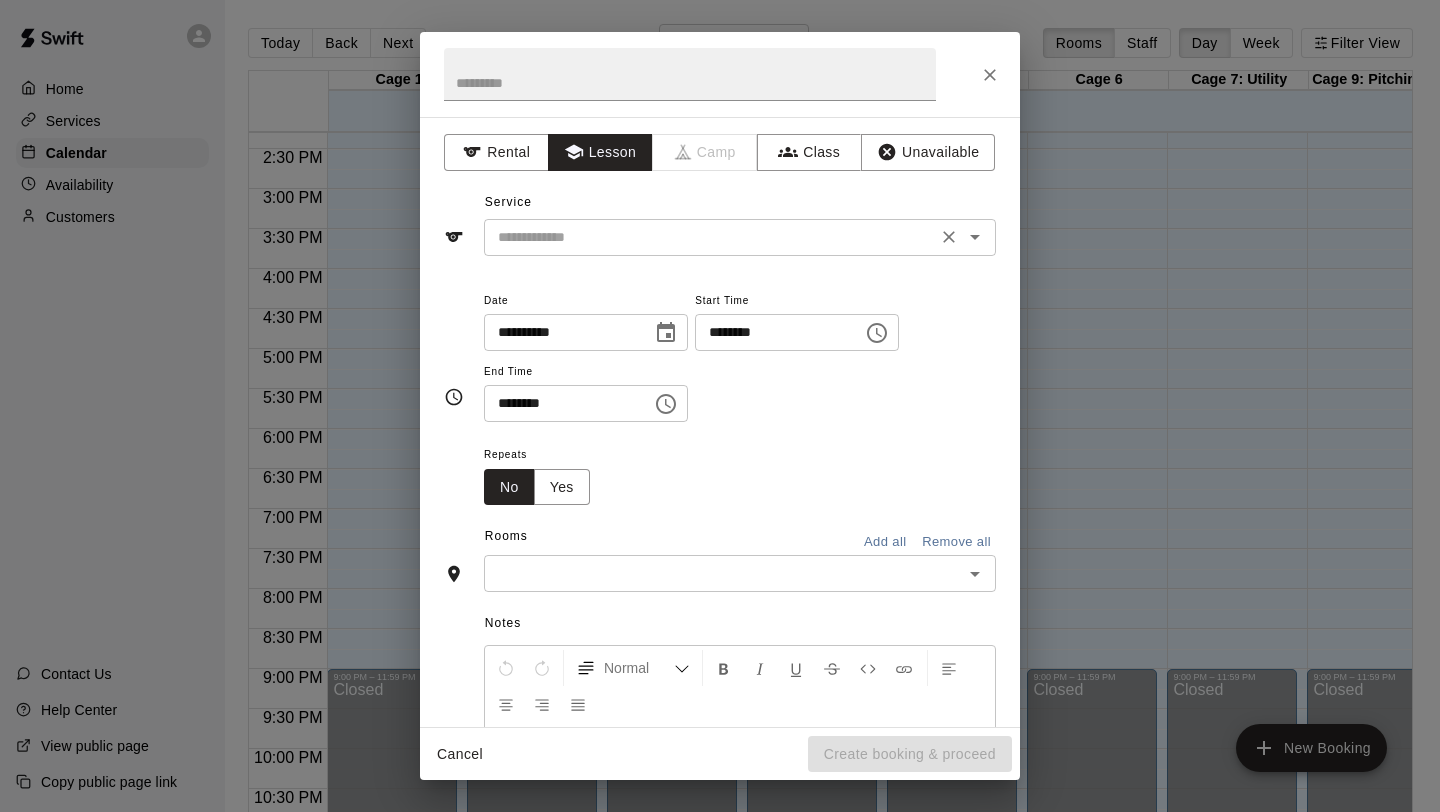 click at bounding box center [710, 237] 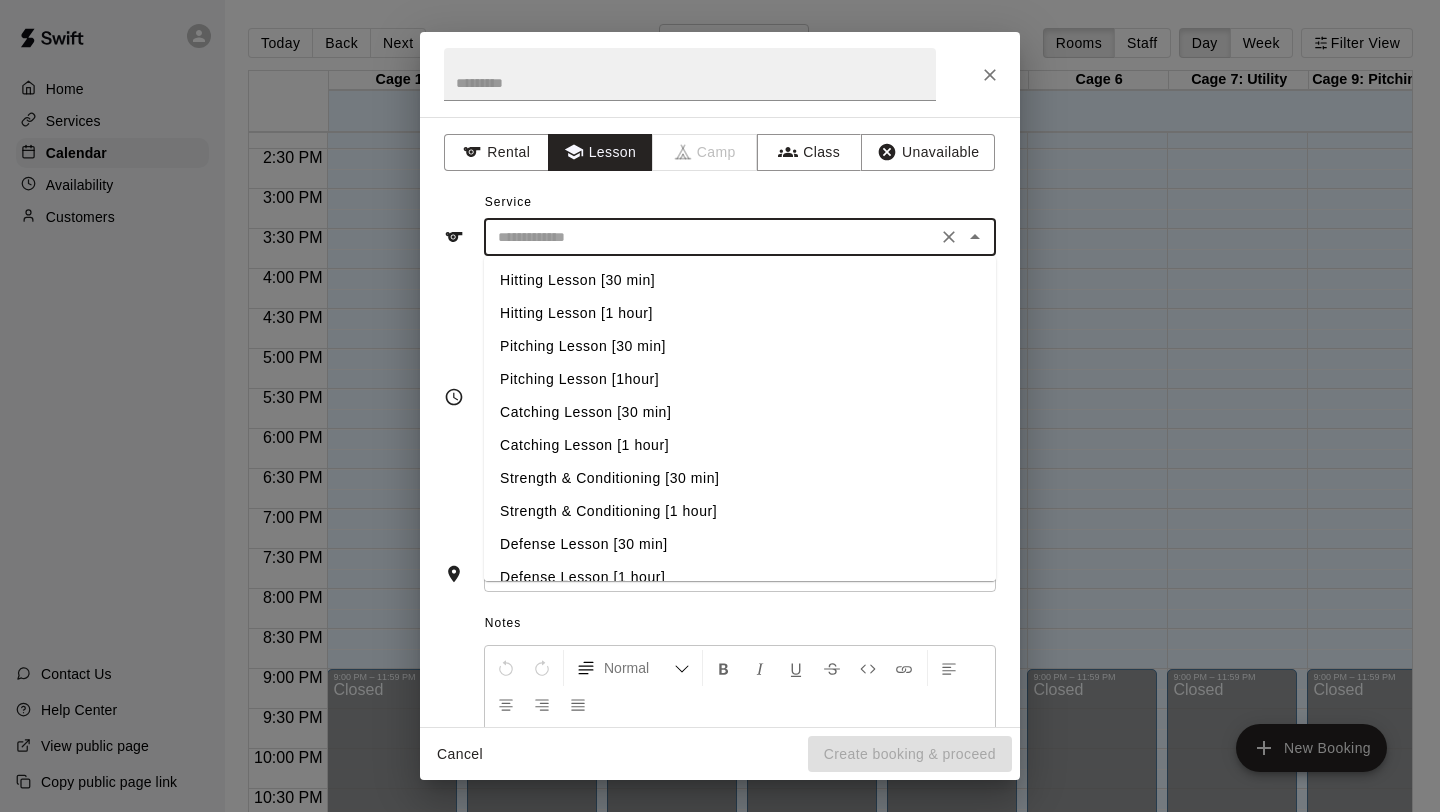 click on "Pitching Lesson [30 min]" at bounding box center [740, 346] 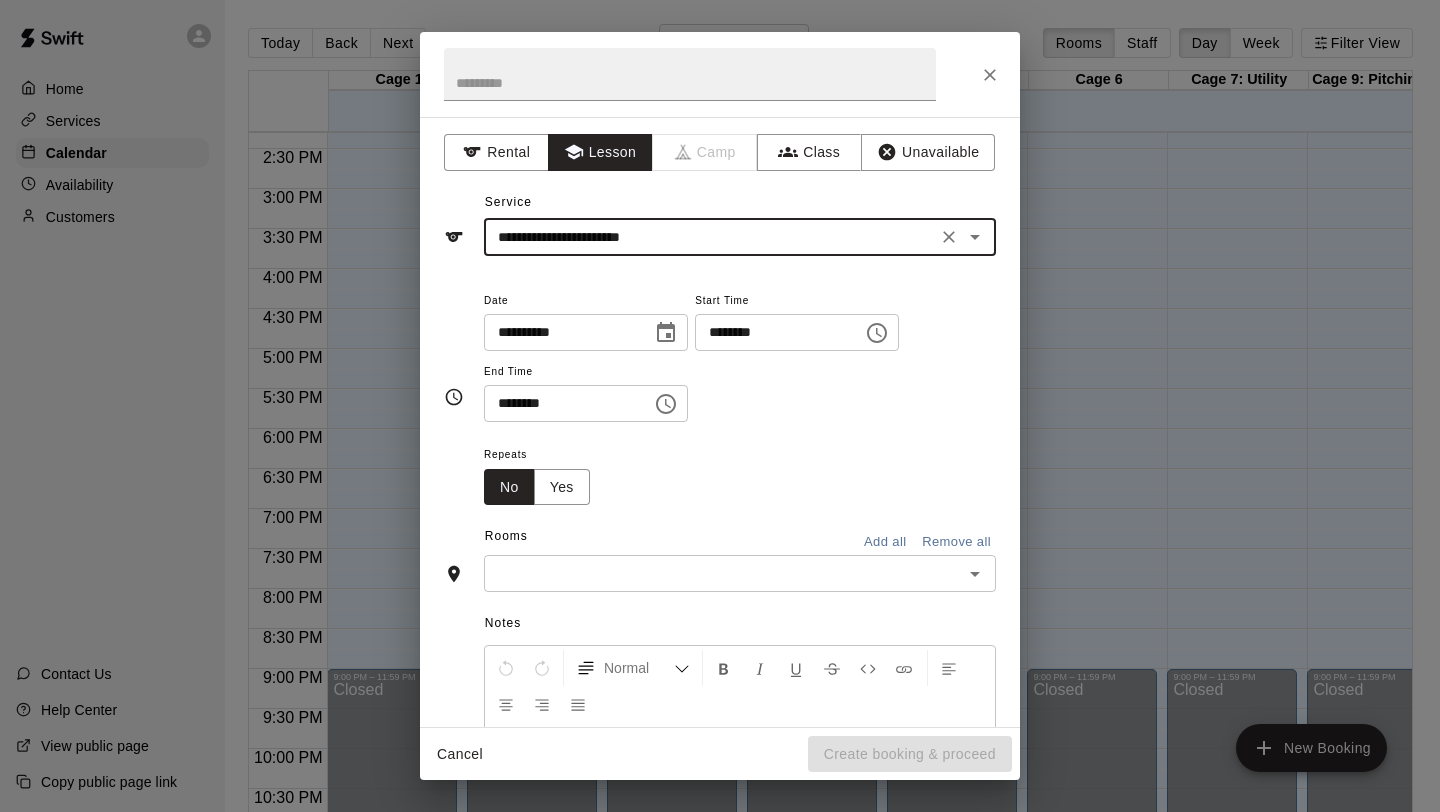 click 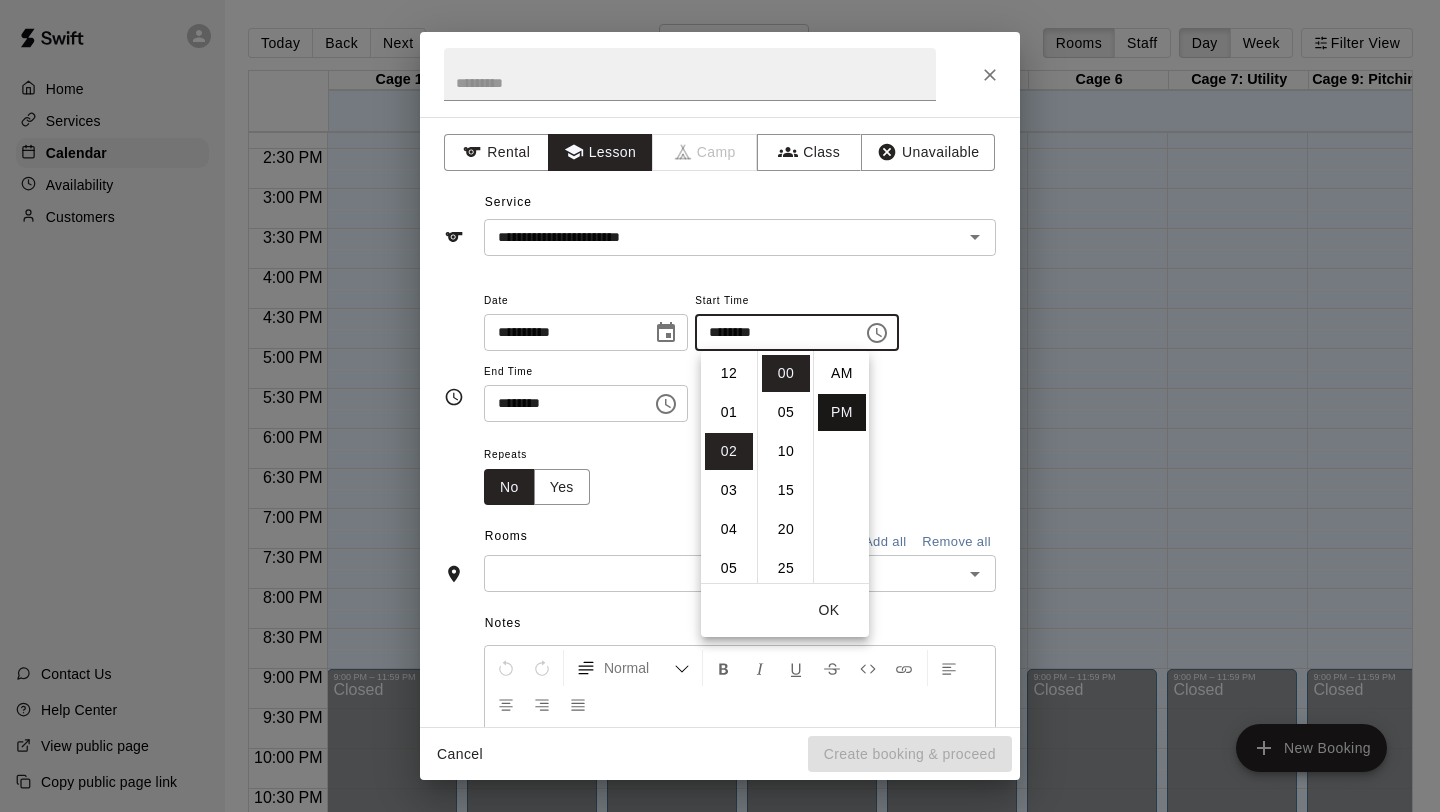 scroll, scrollTop: 78, scrollLeft: 0, axis: vertical 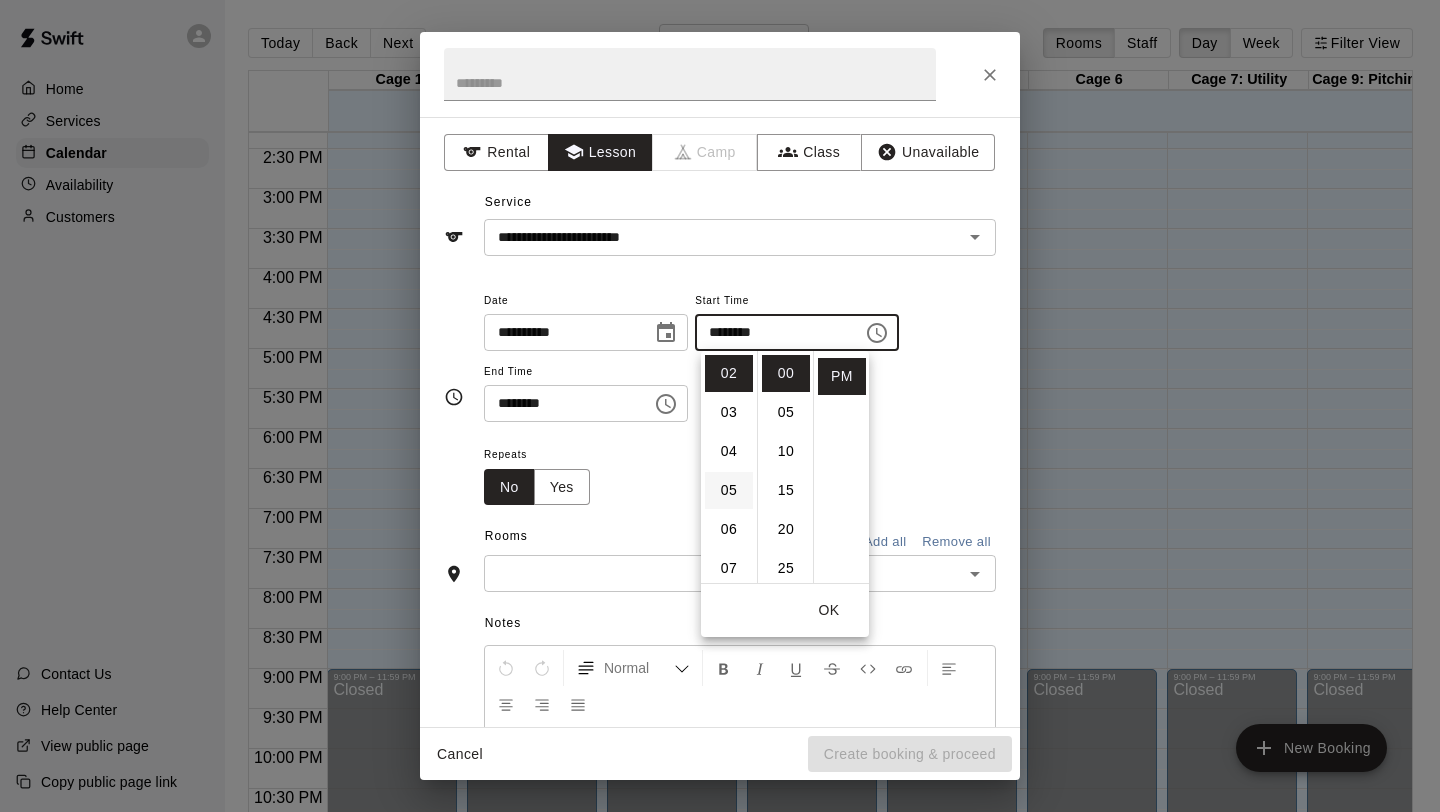 click on "05" at bounding box center [729, 490] 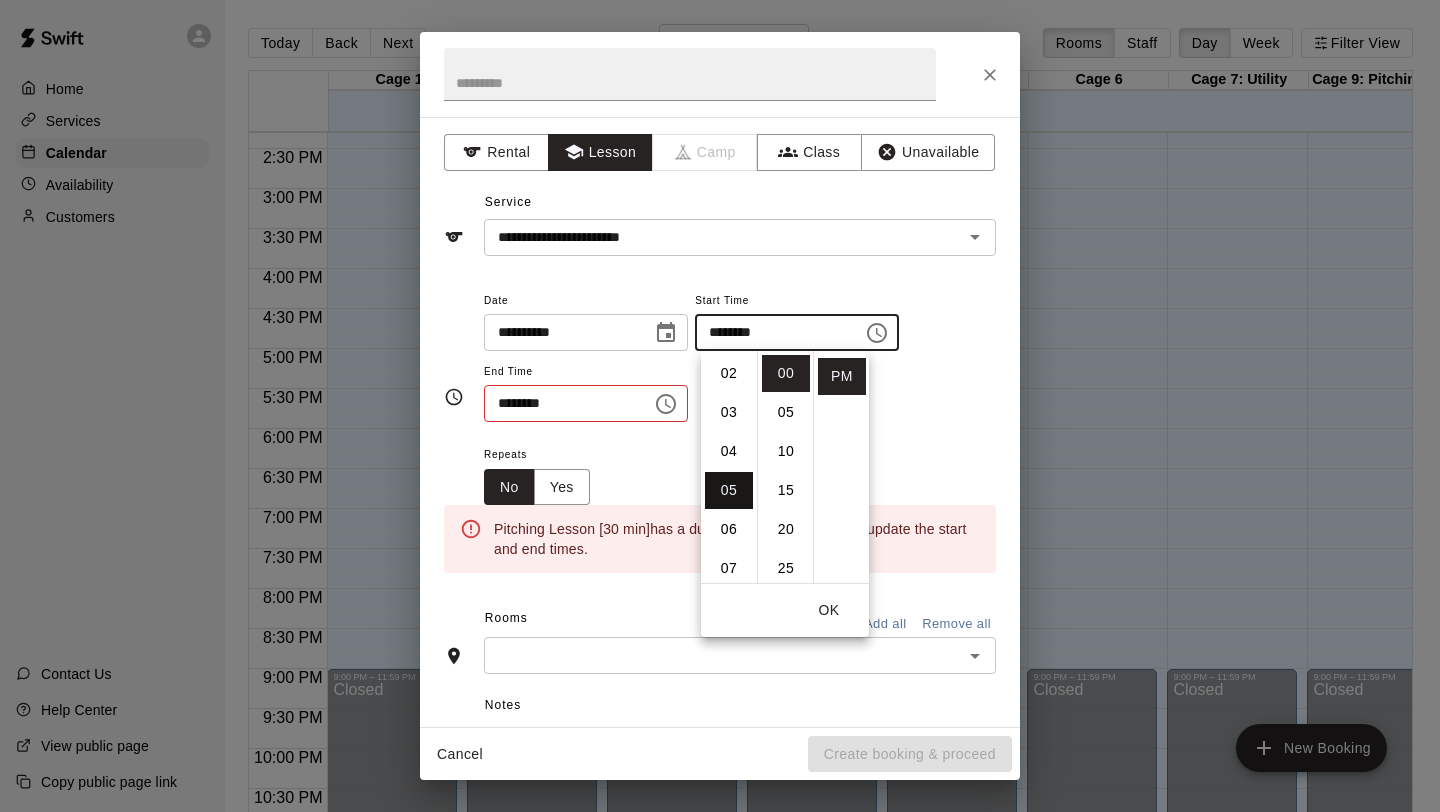 scroll, scrollTop: 195, scrollLeft: 0, axis: vertical 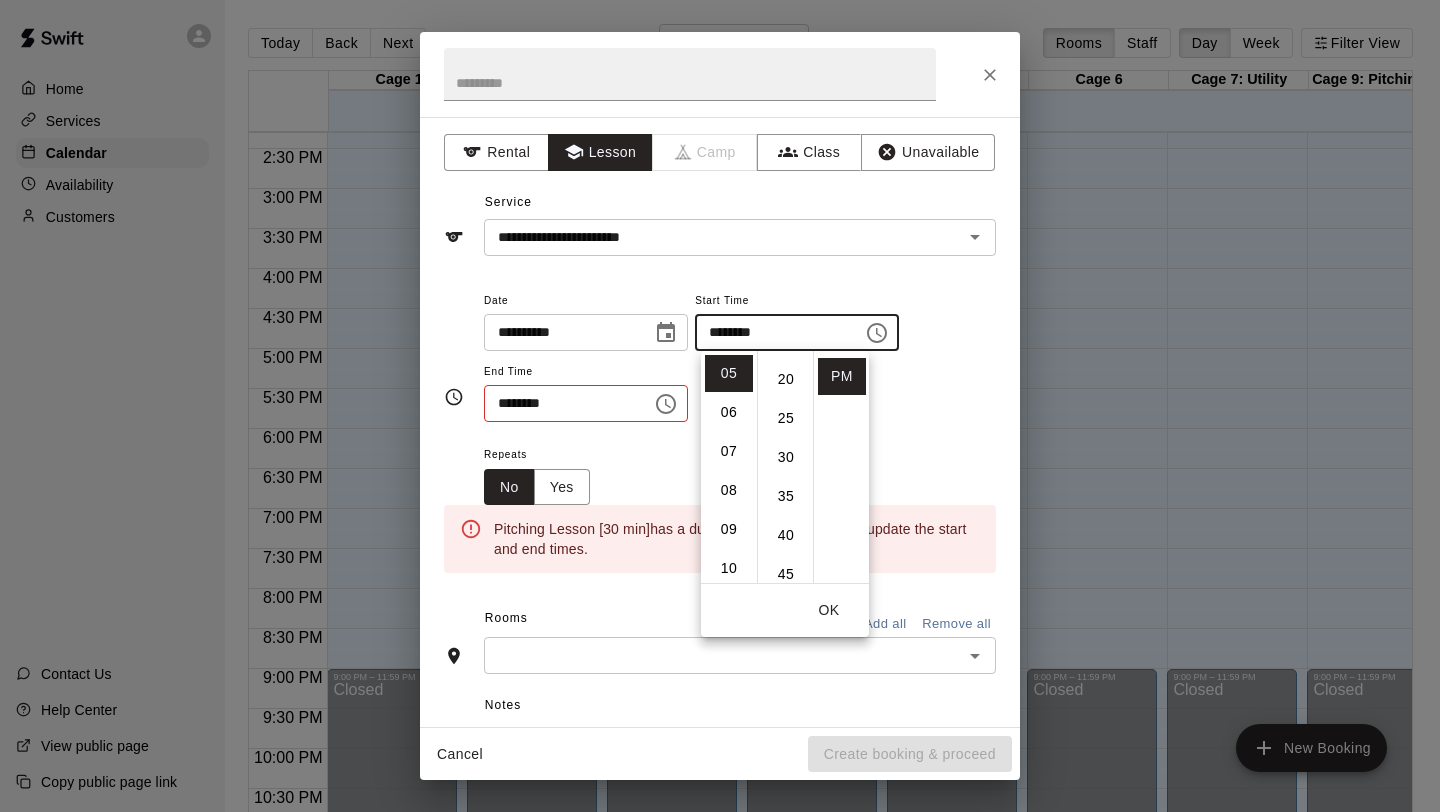 click at bounding box center [666, 404] 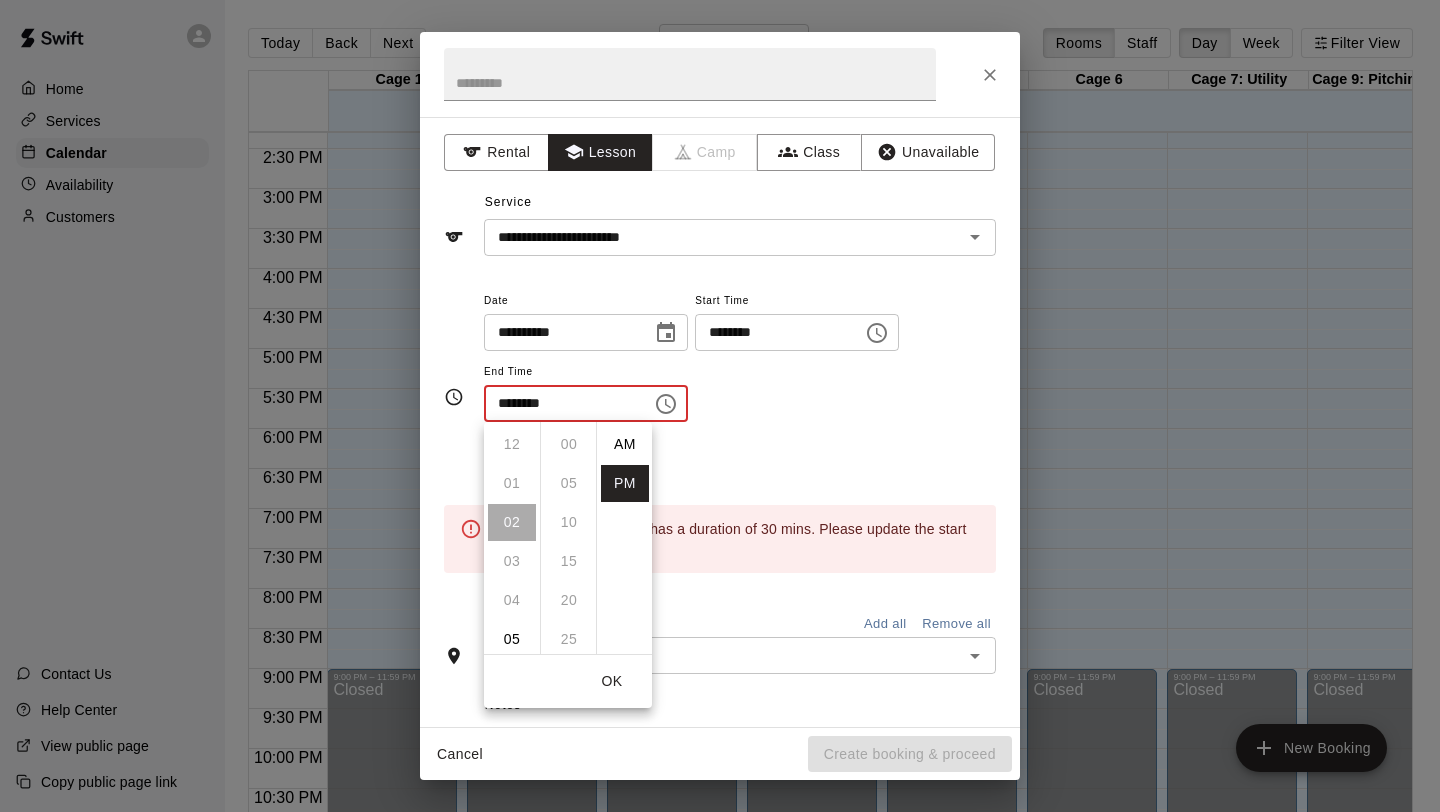 scroll, scrollTop: 0, scrollLeft: 0, axis: both 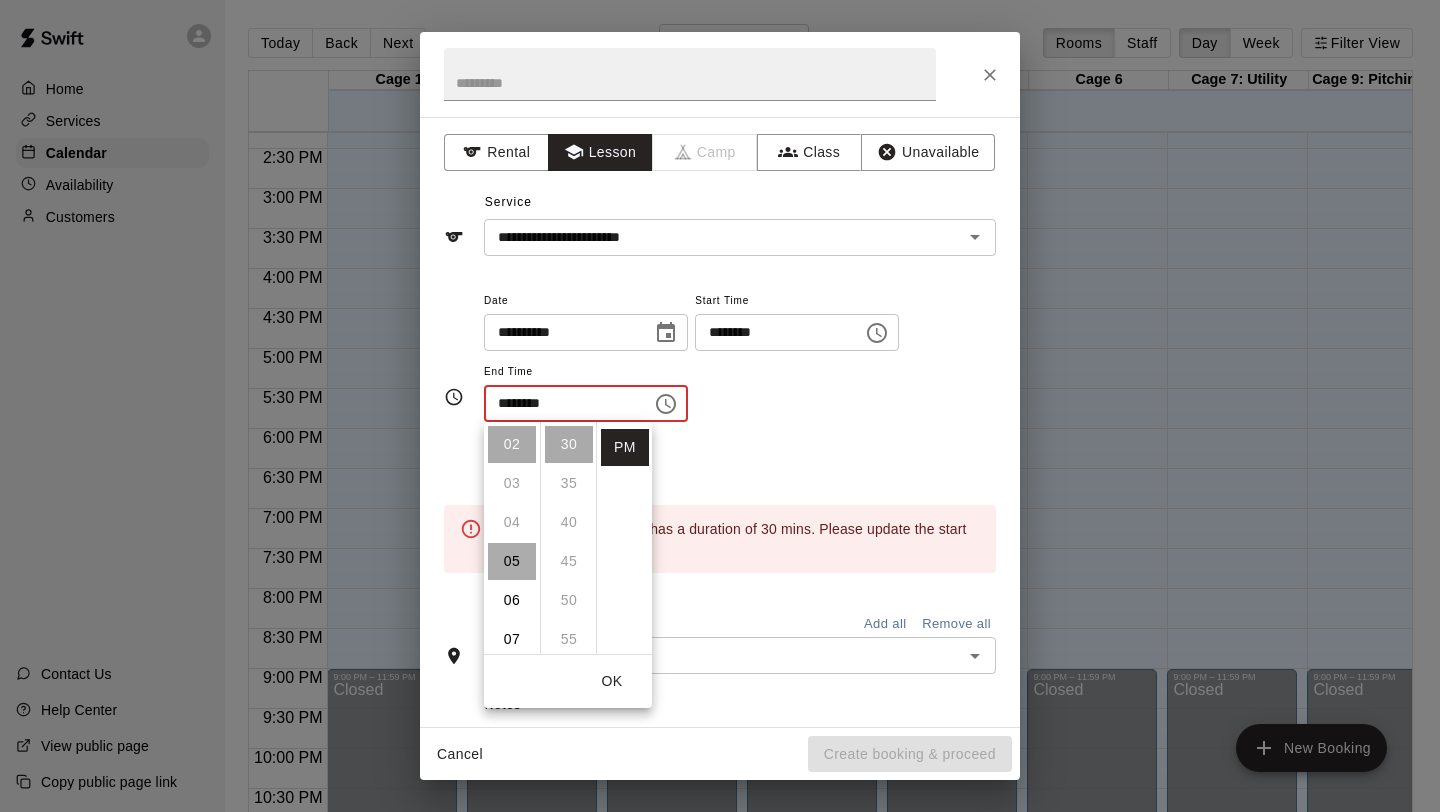 click on "05" at bounding box center (512, 561) 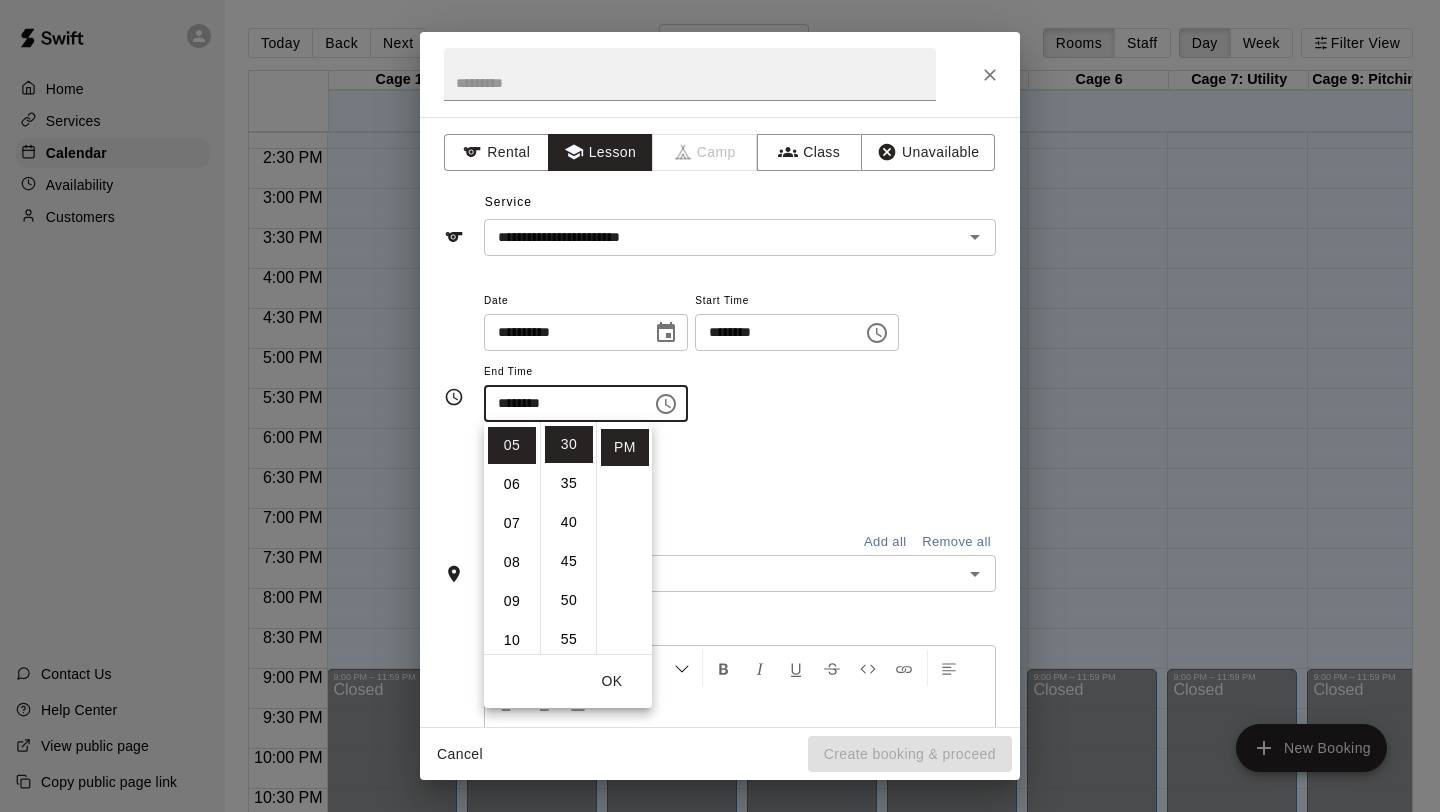 scroll 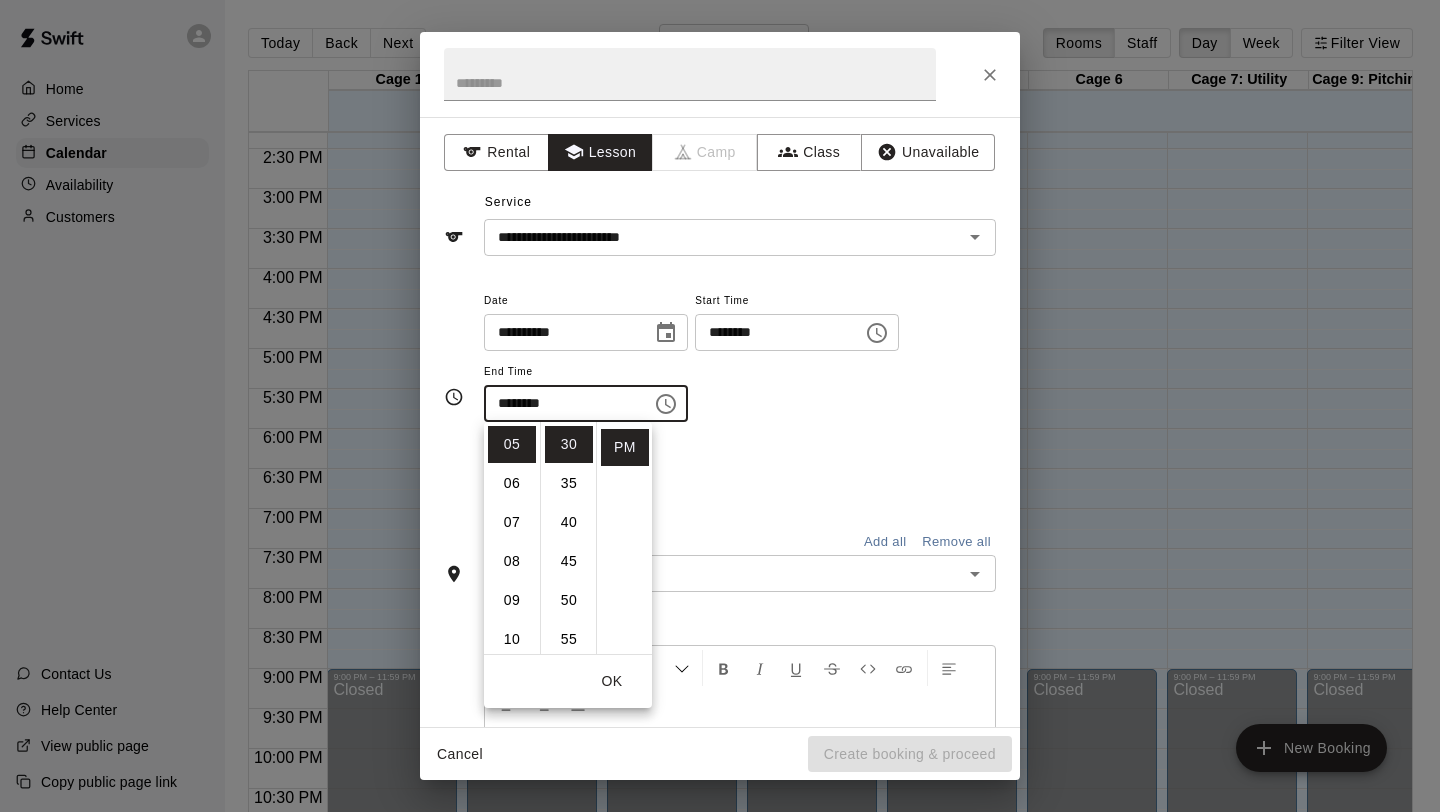 click on "**********" at bounding box center (740, 355) 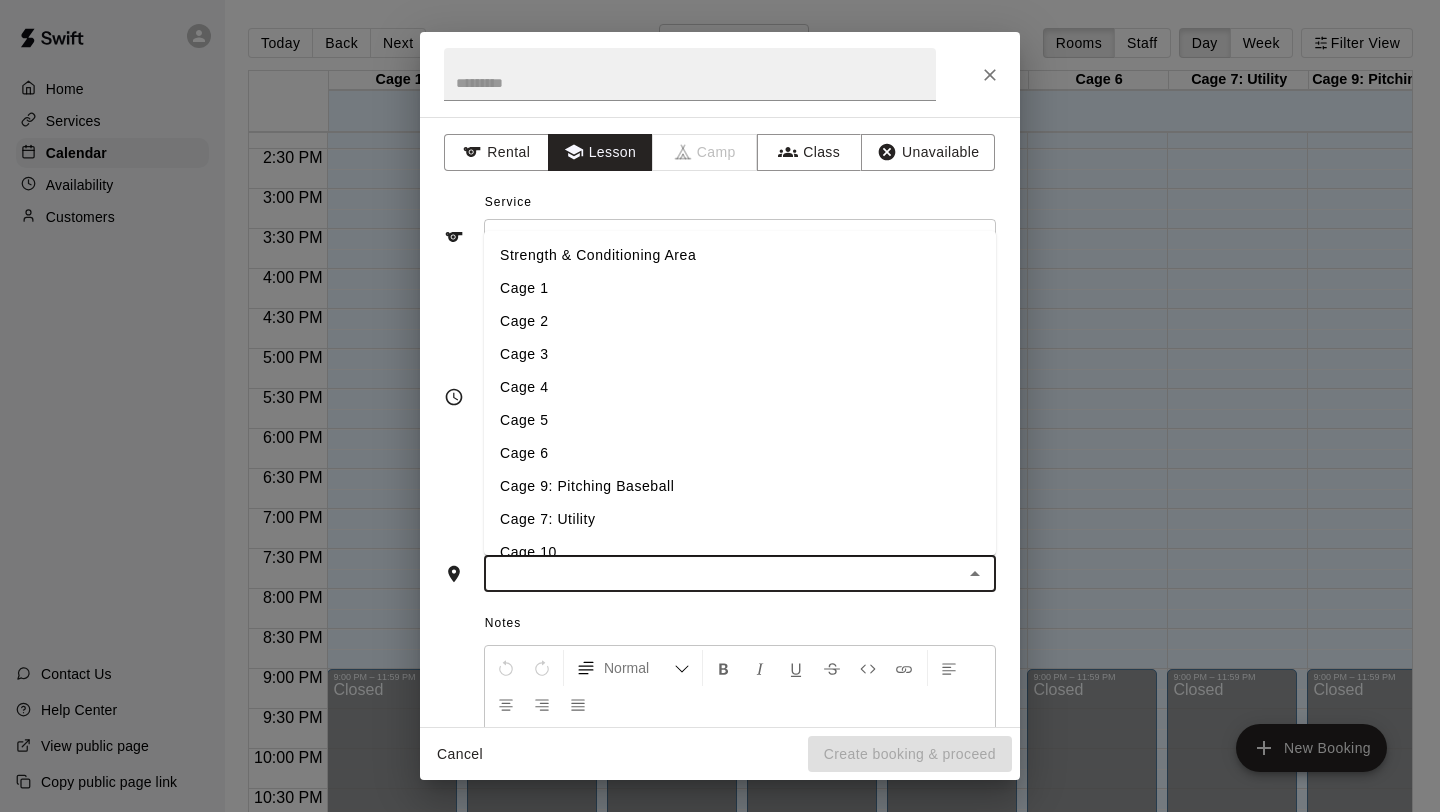 click at bounding box center [723, 573] 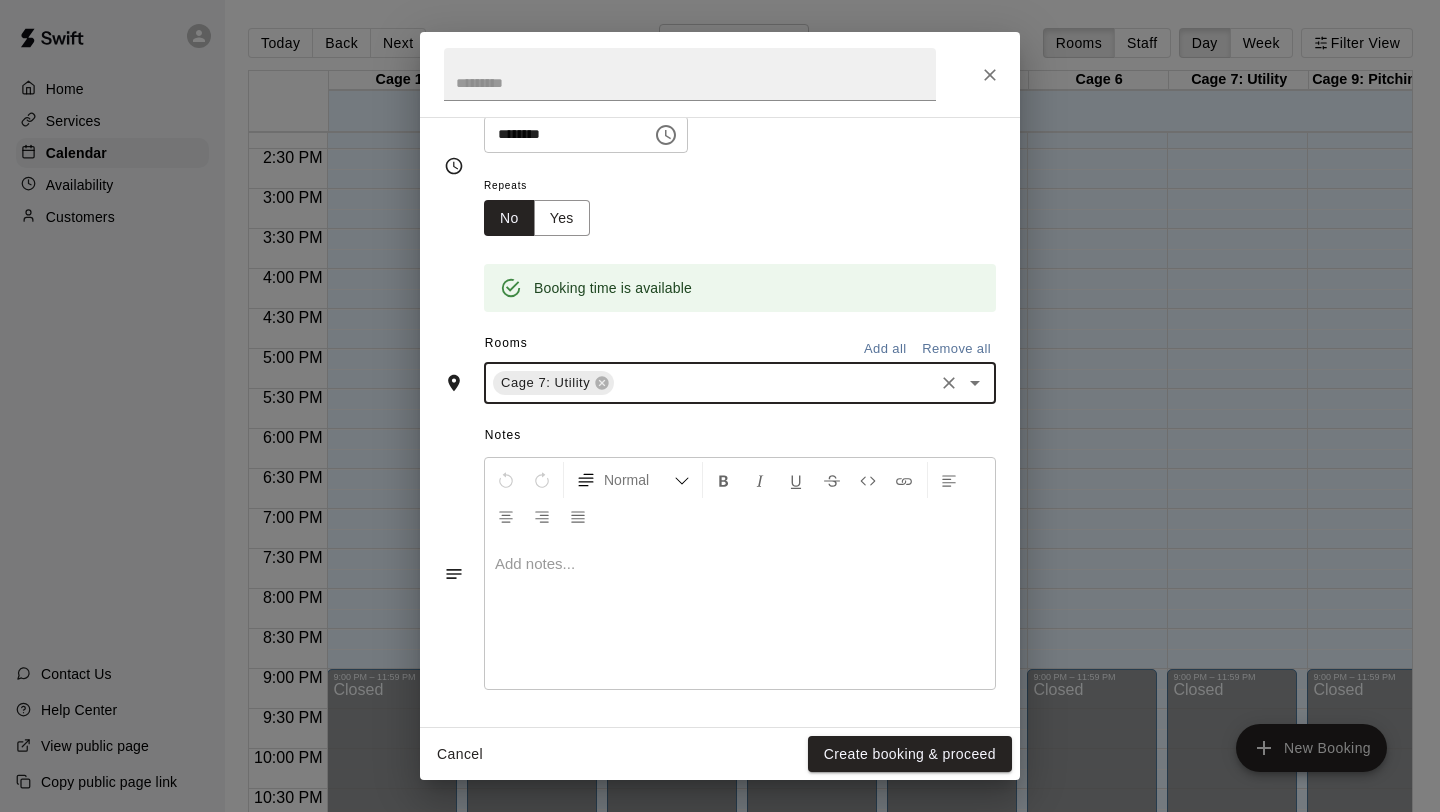 click at bounding box center (740, 614) 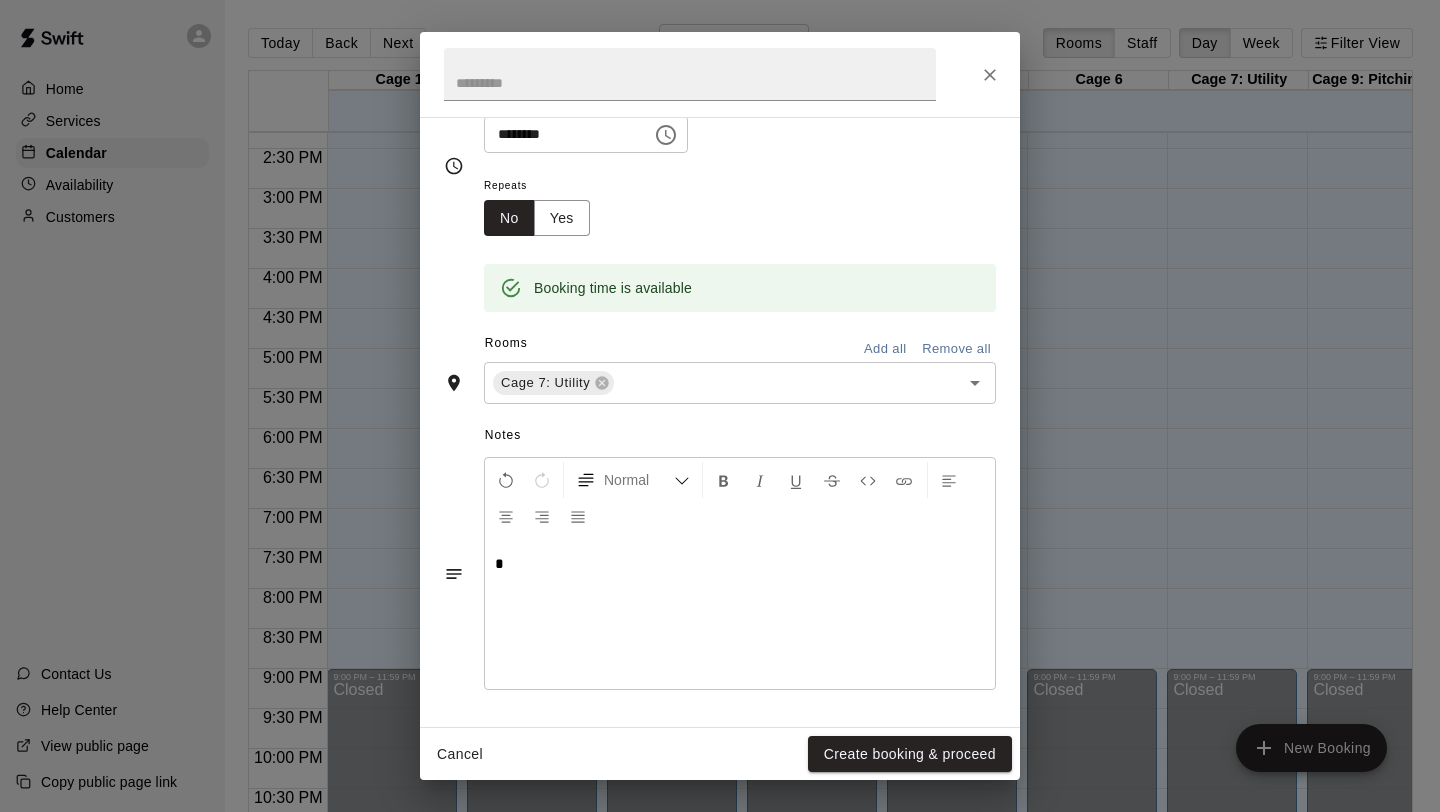 type 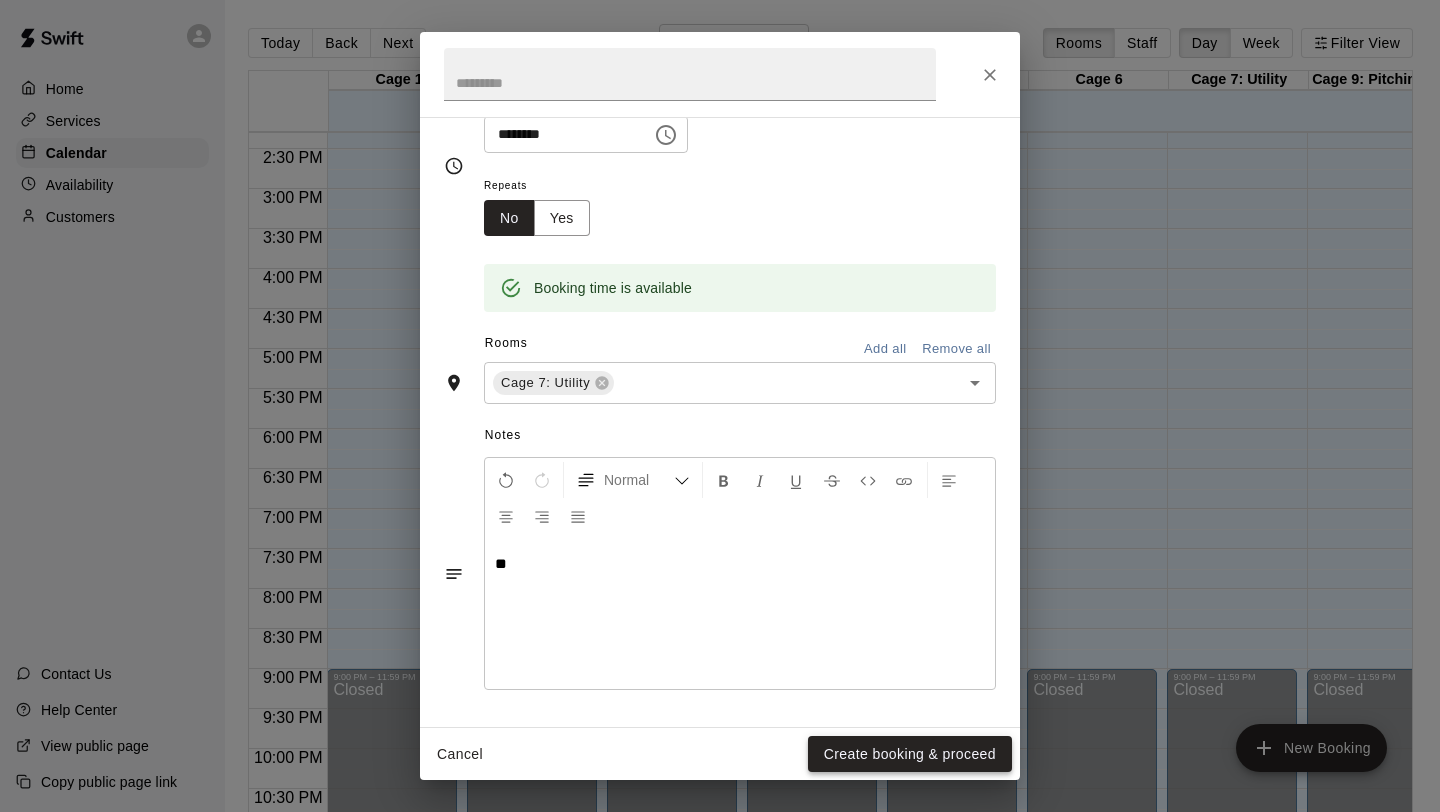 click on "Create booking & proceed" at bounding box center [910, 754] 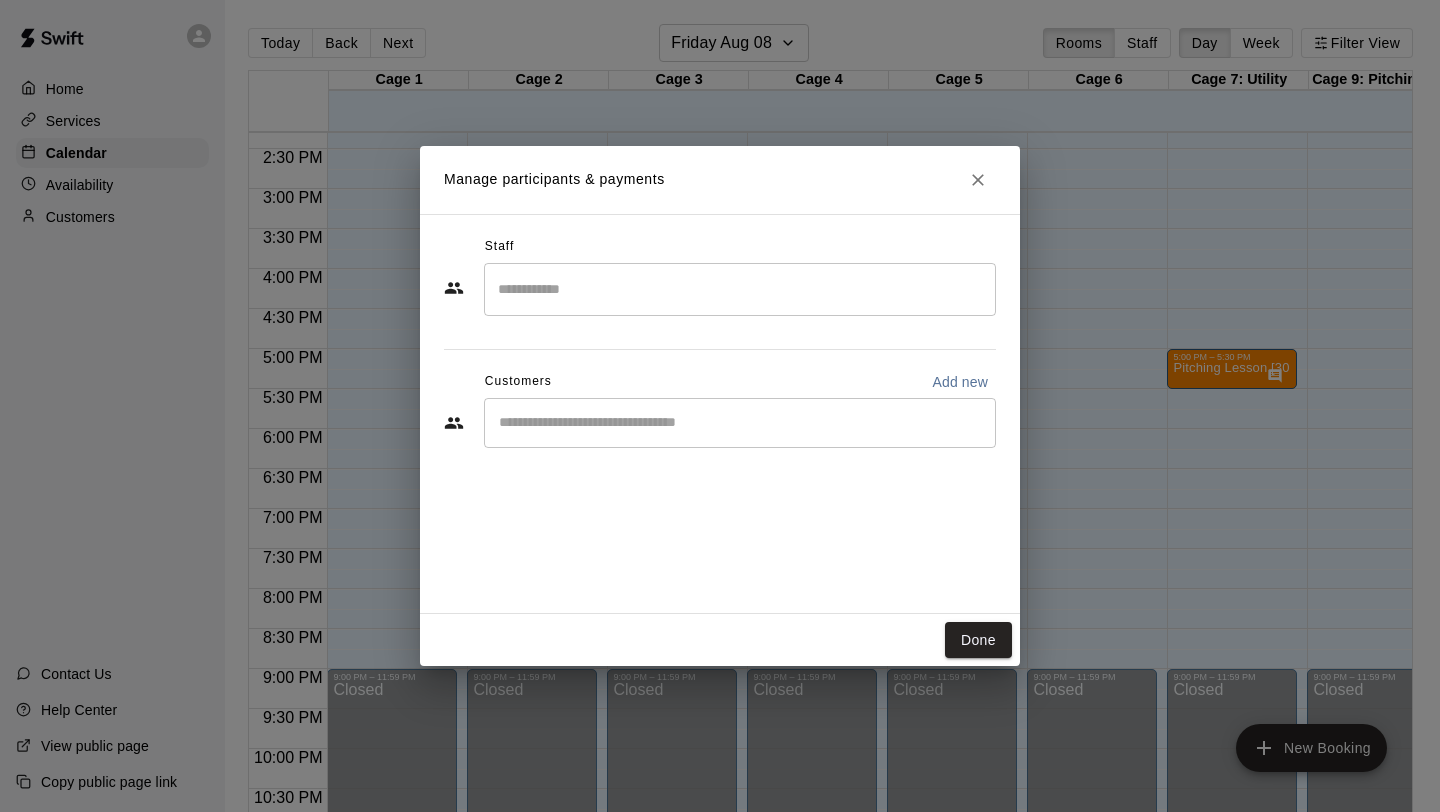 click at bounding box center [740, 289] 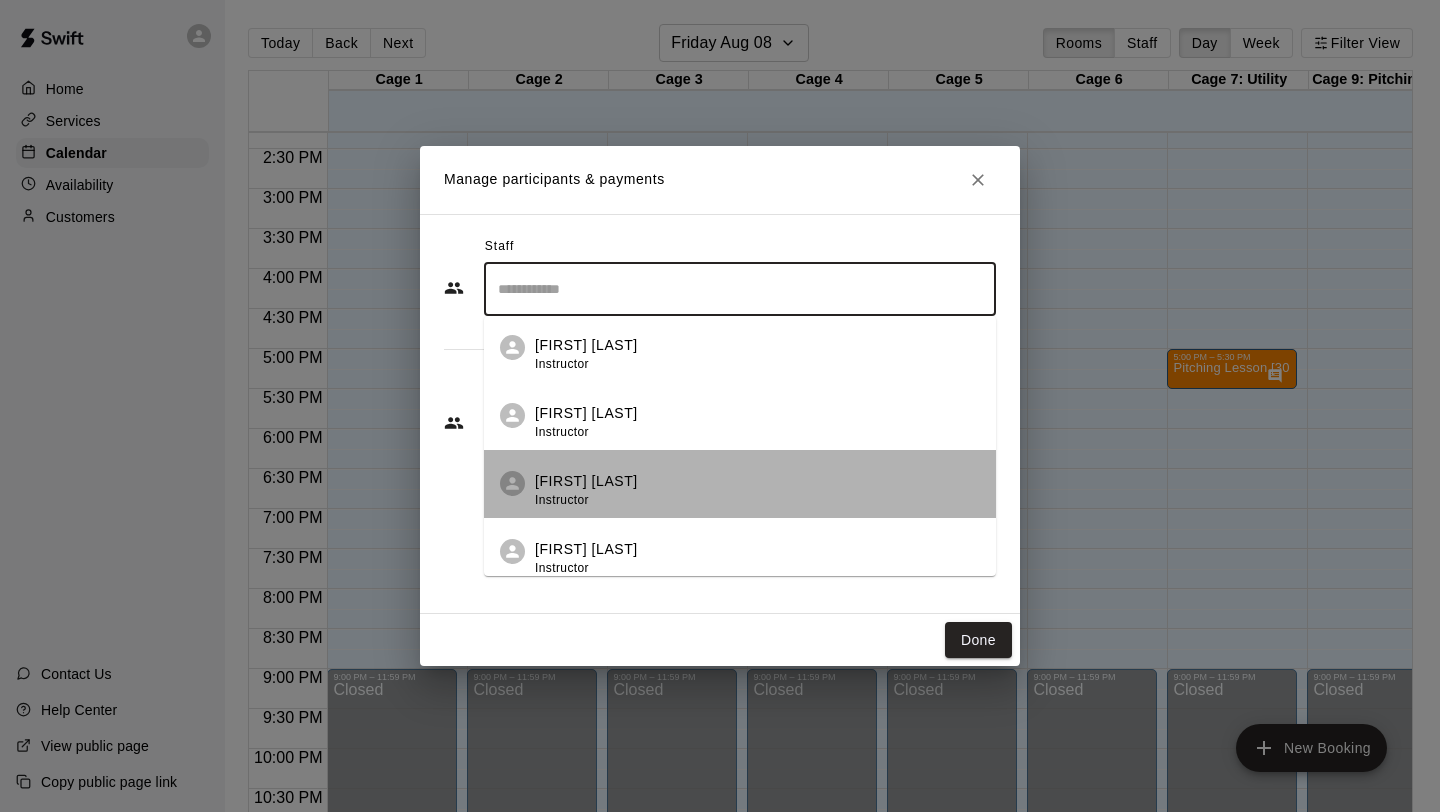 click on "Dakota Bandy" at bounding box center (586, 481) 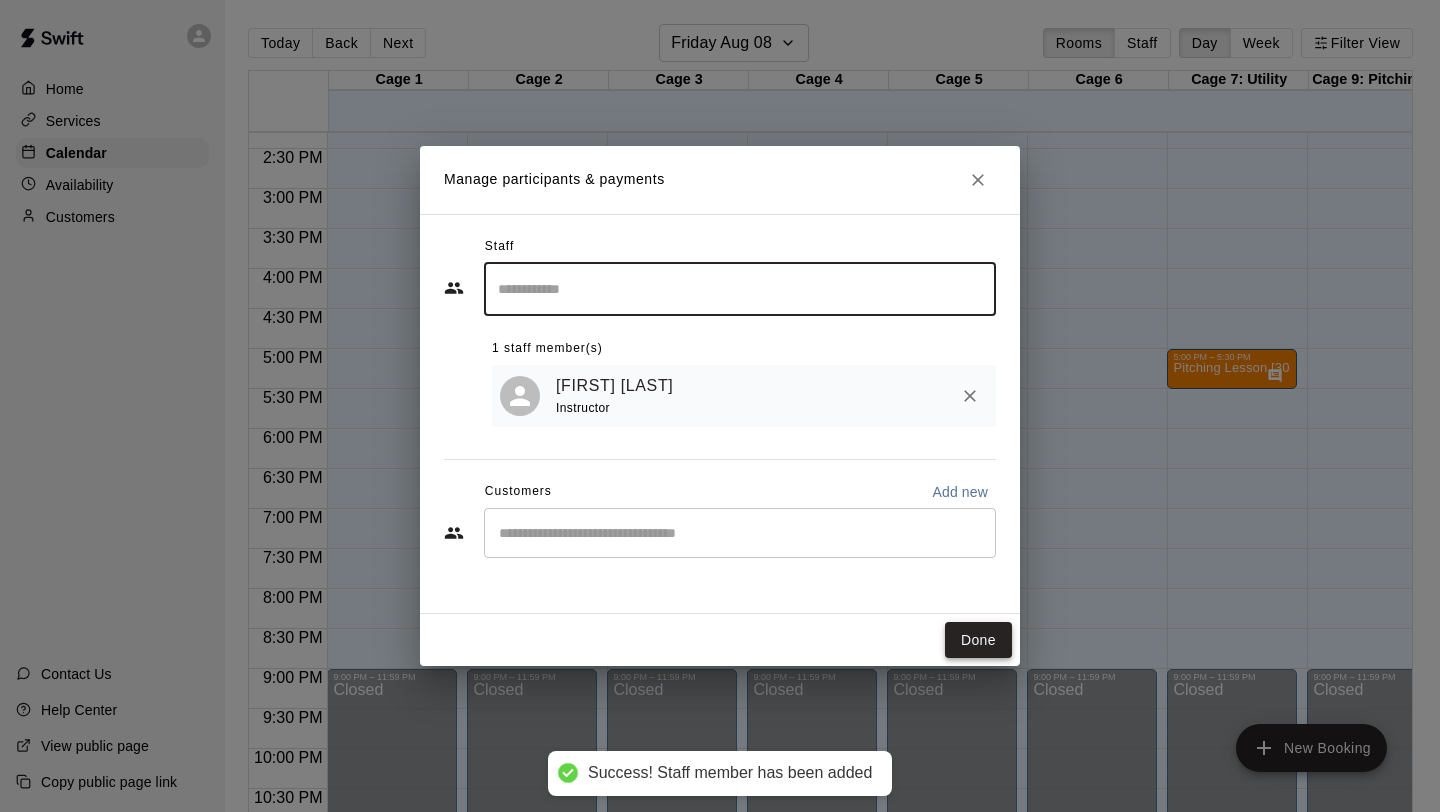 click on "Done" at bounding box center (978, 640) 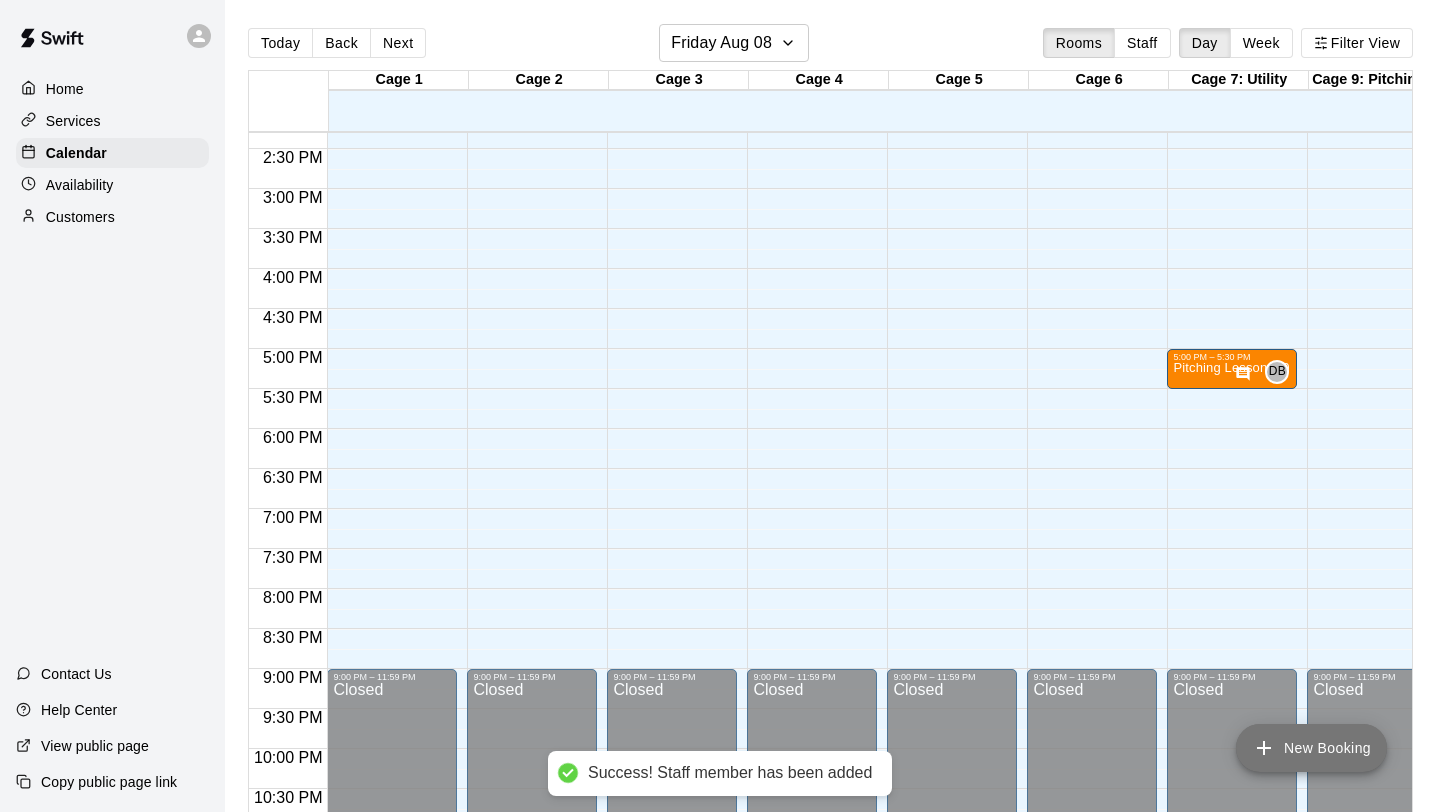 click on "New Booking" at bounding box center (1311, 748) 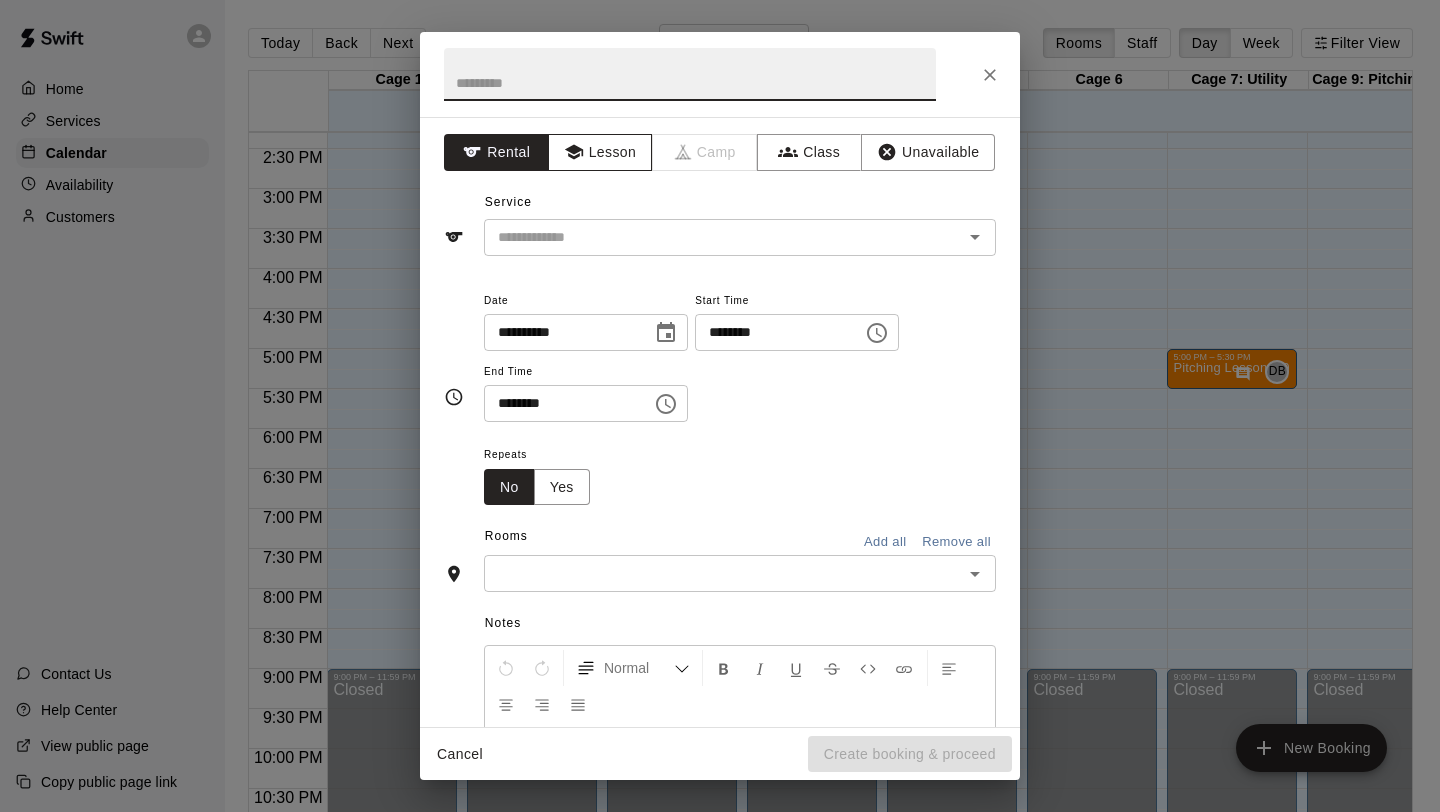 click on "Lesson" at bounding box center (600, 152) 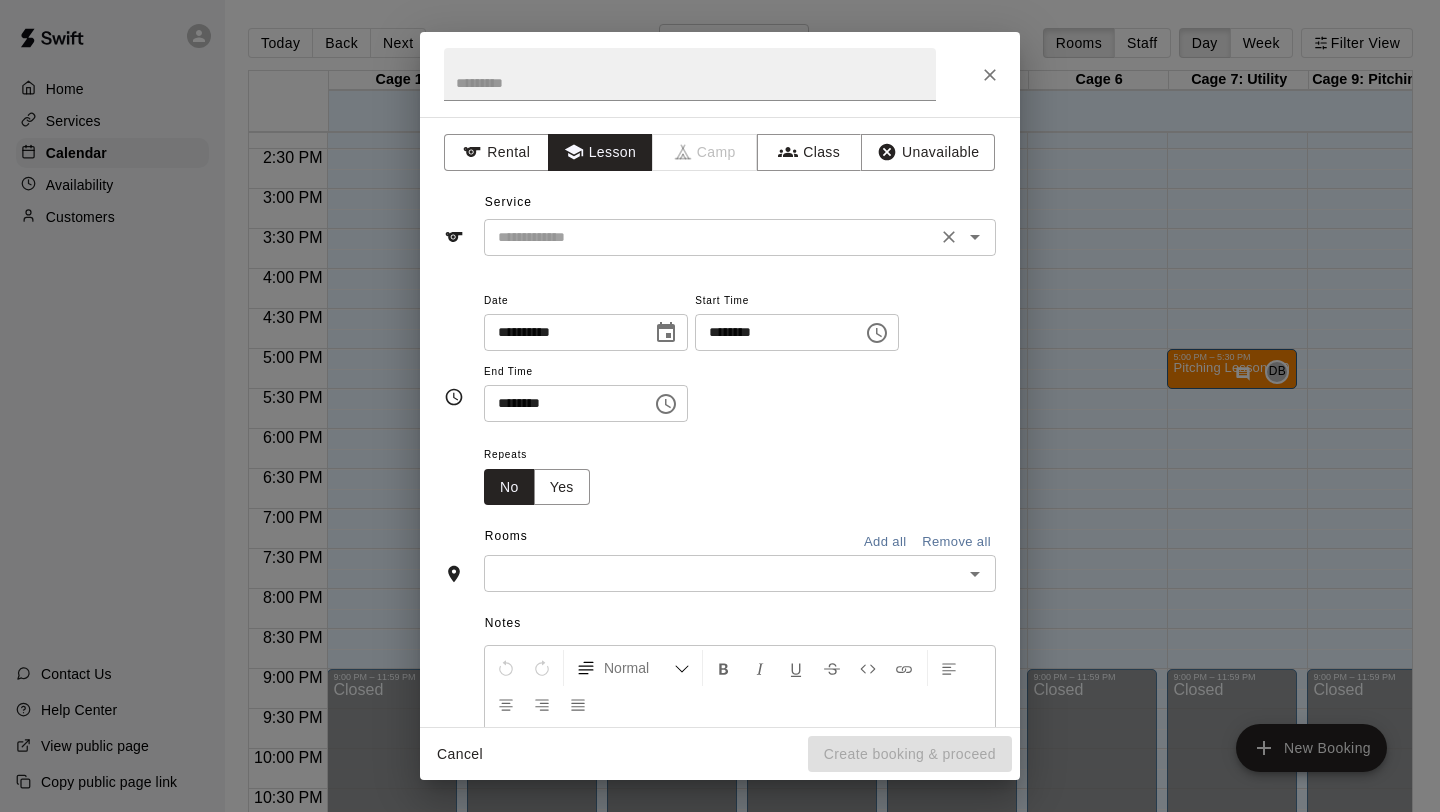 click at bounding box center [710, 237] 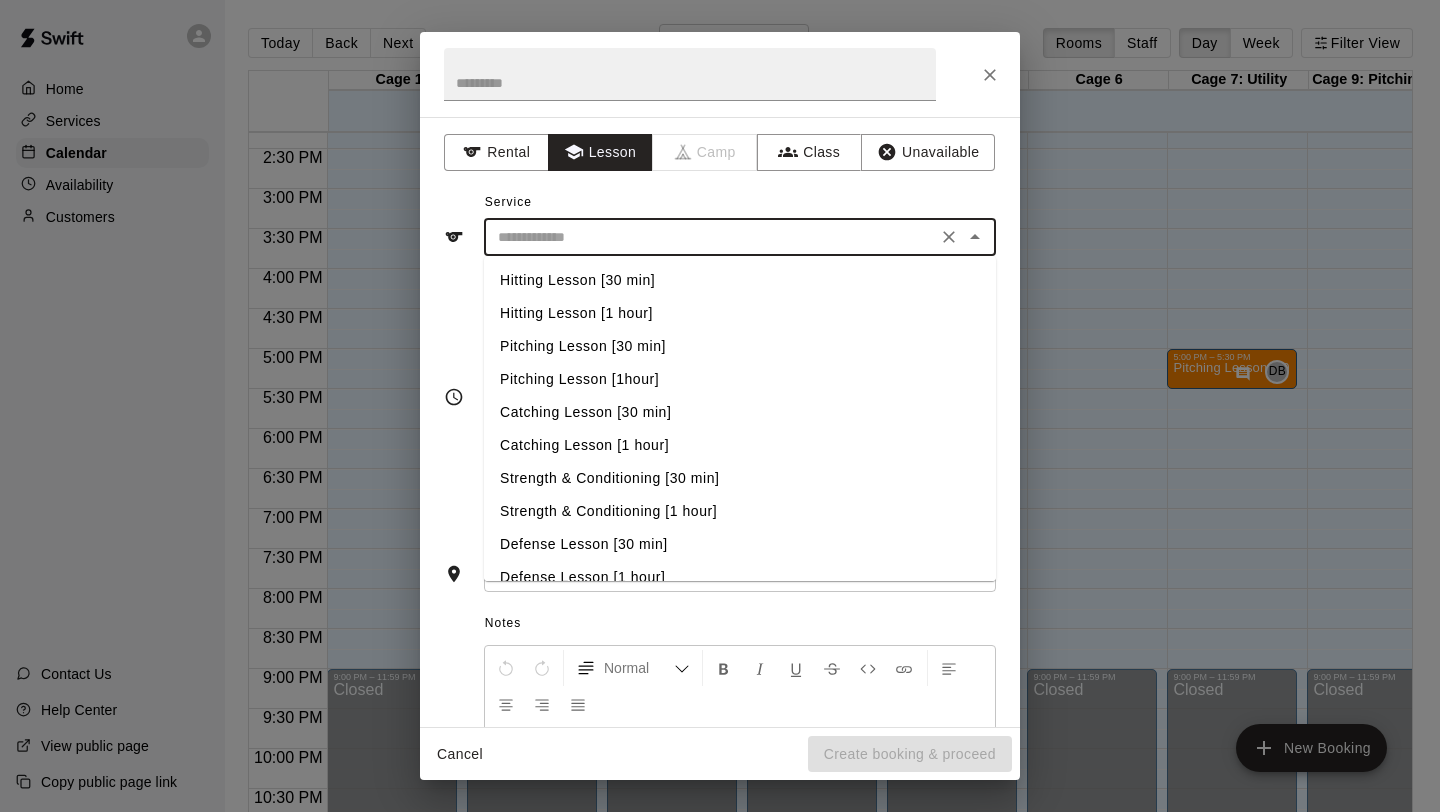 click on "Pitching Lesson [30 min]" at bounding box center [740, 346] 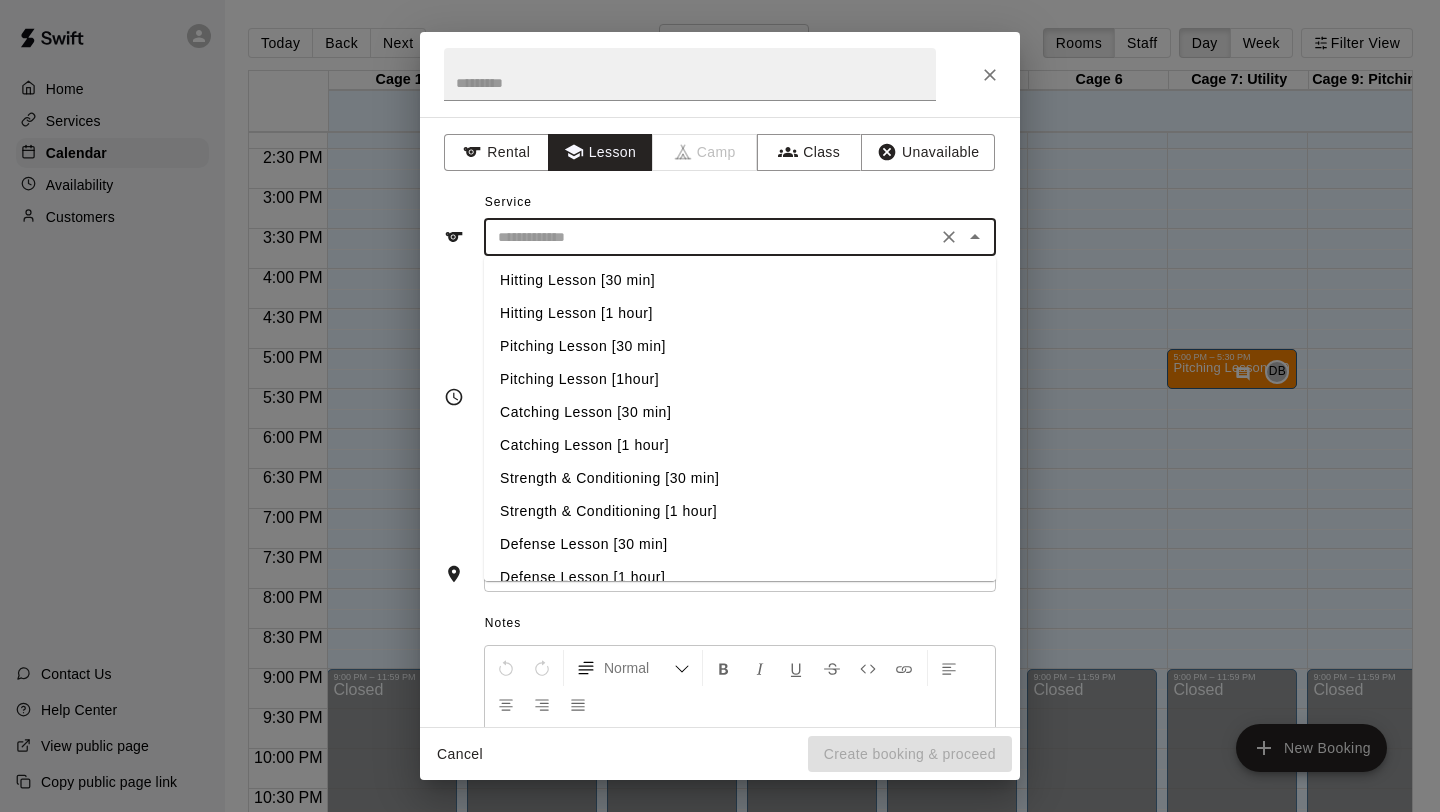 type on "**********" 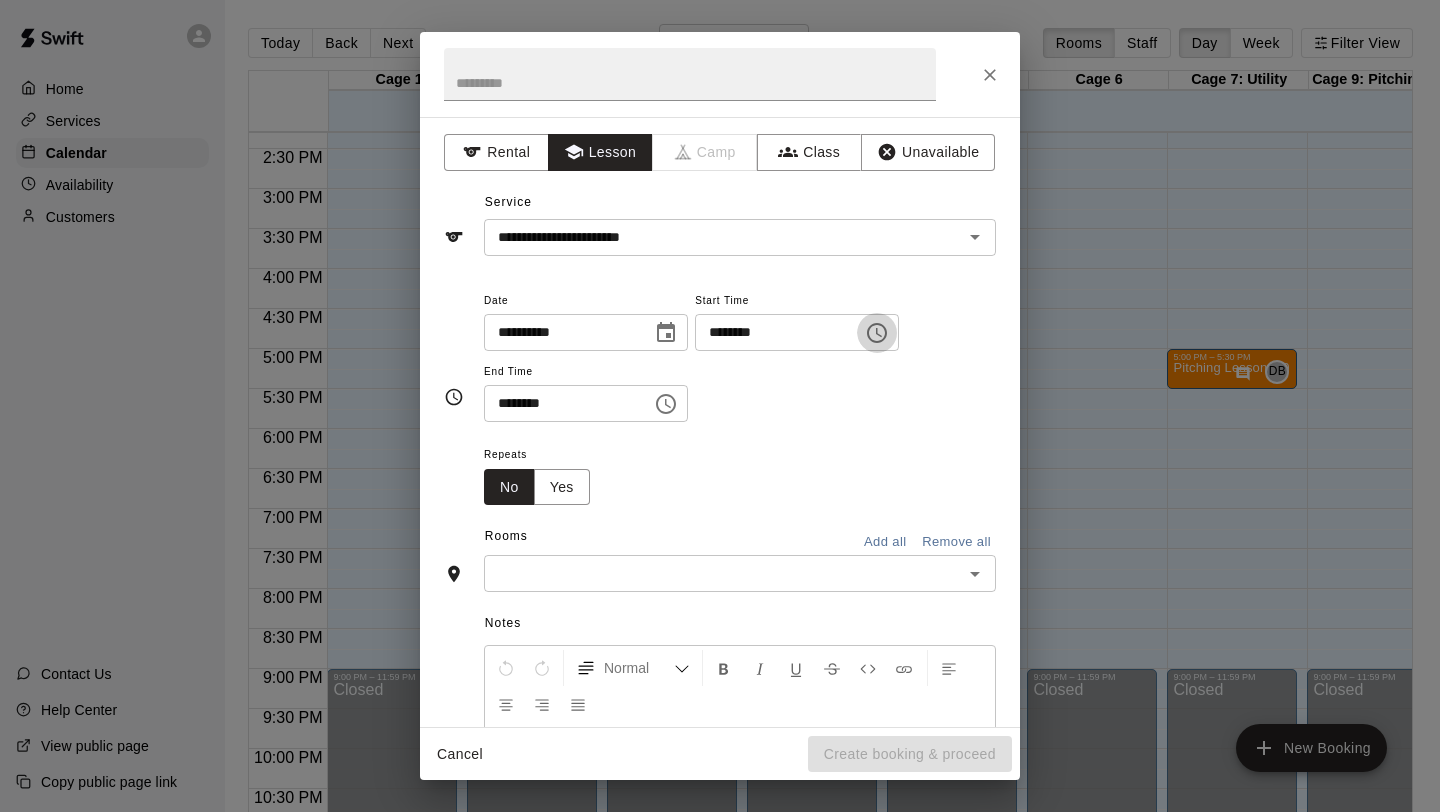 click 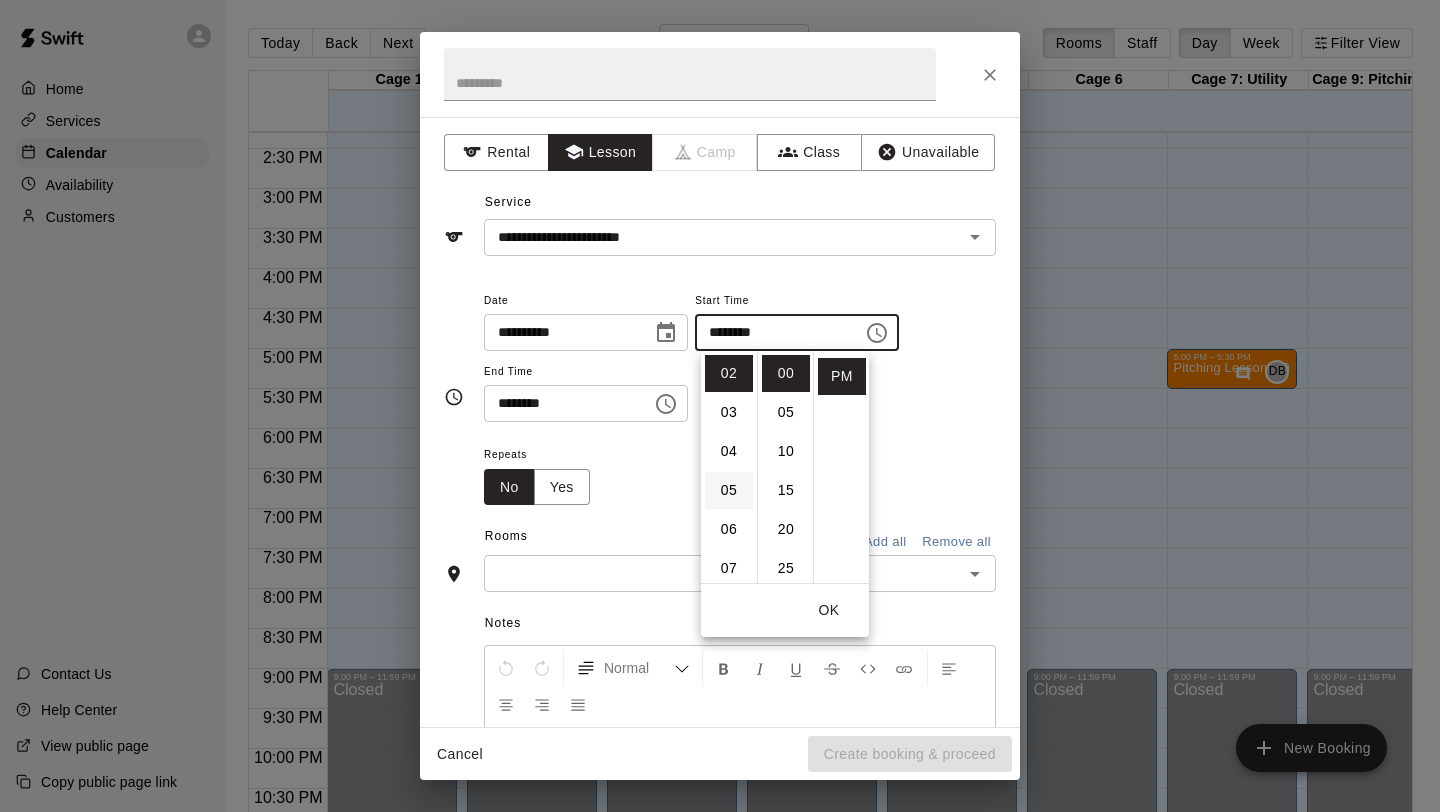 click on "05" at bounding box center (729, 490) 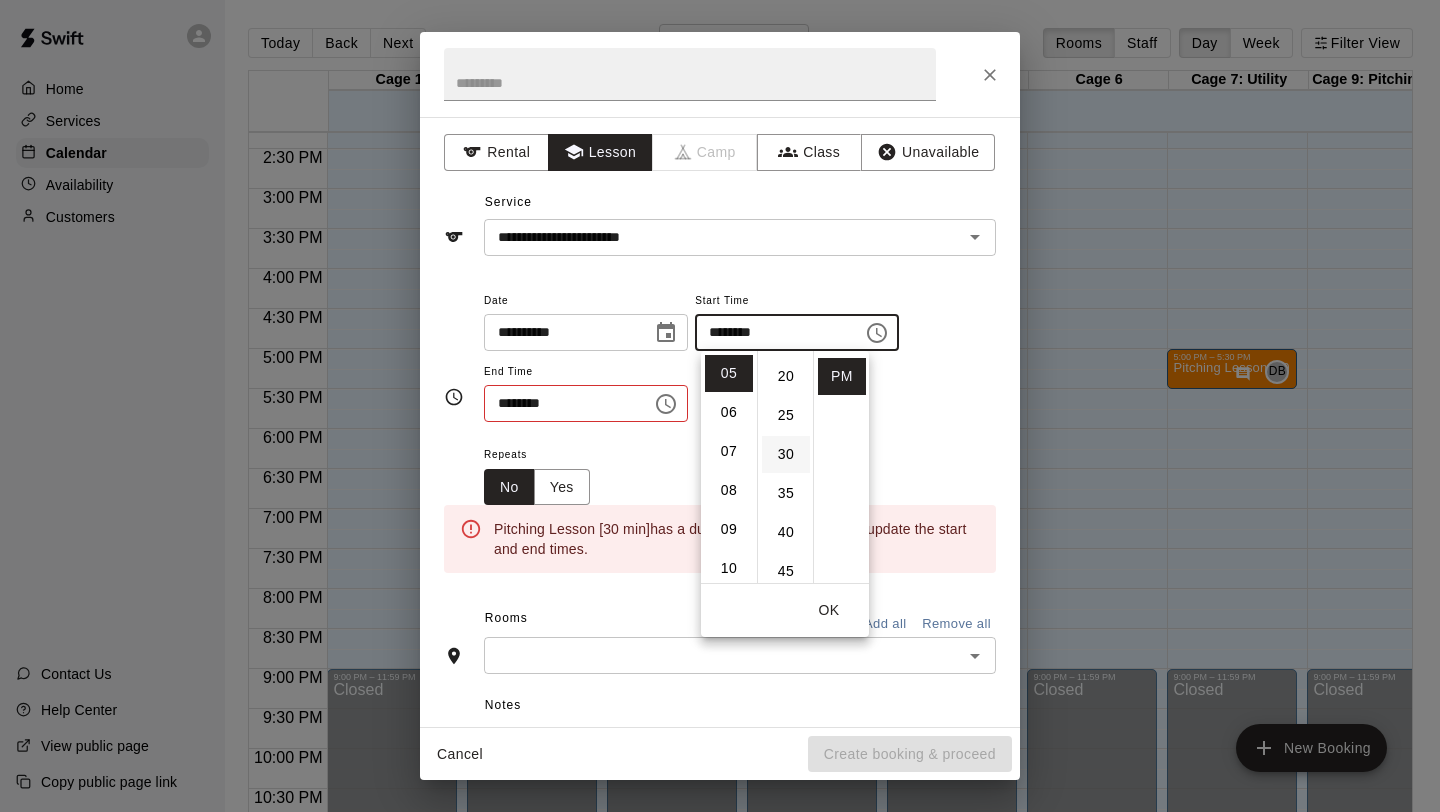 click on "30" at bounding box center [786, 454] 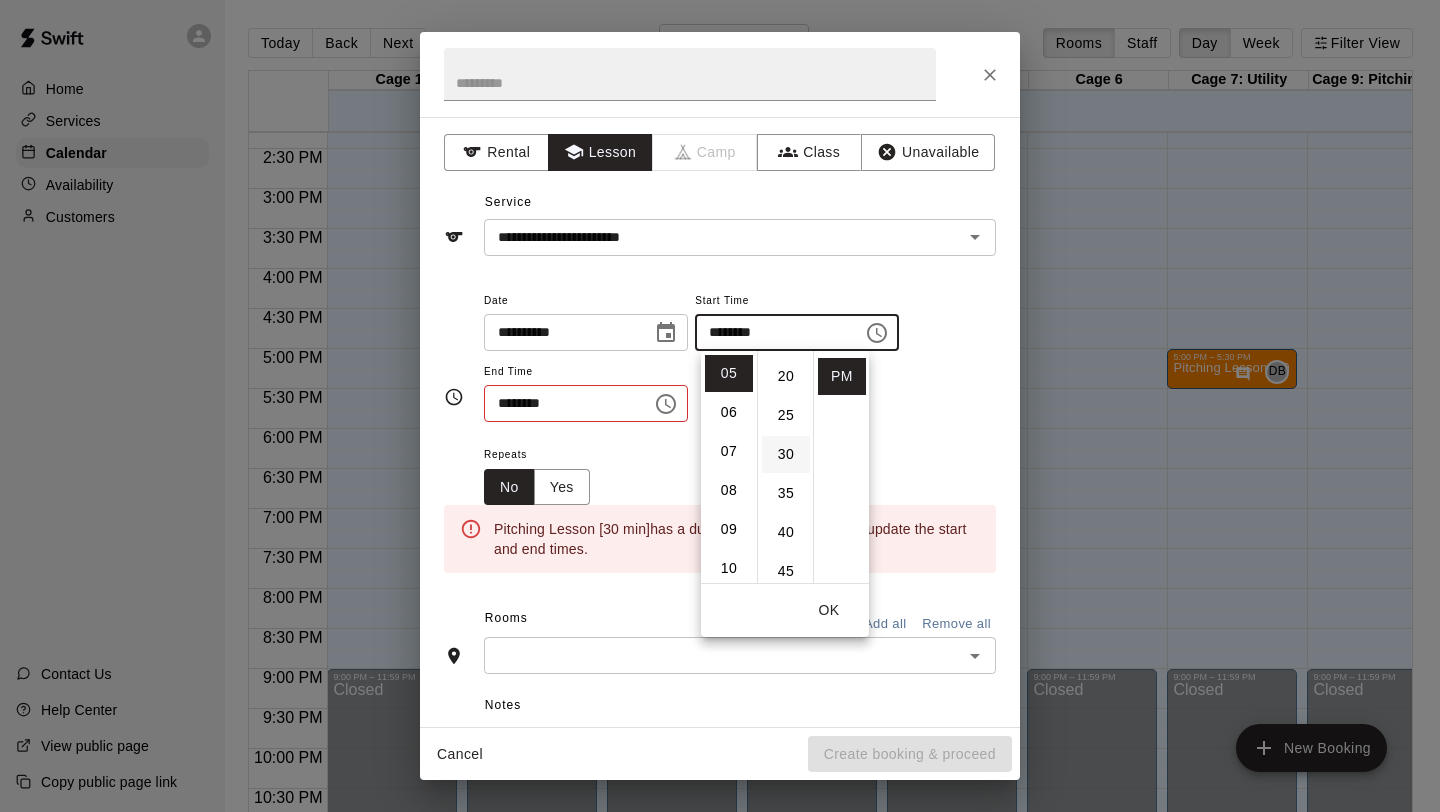 type on "********" 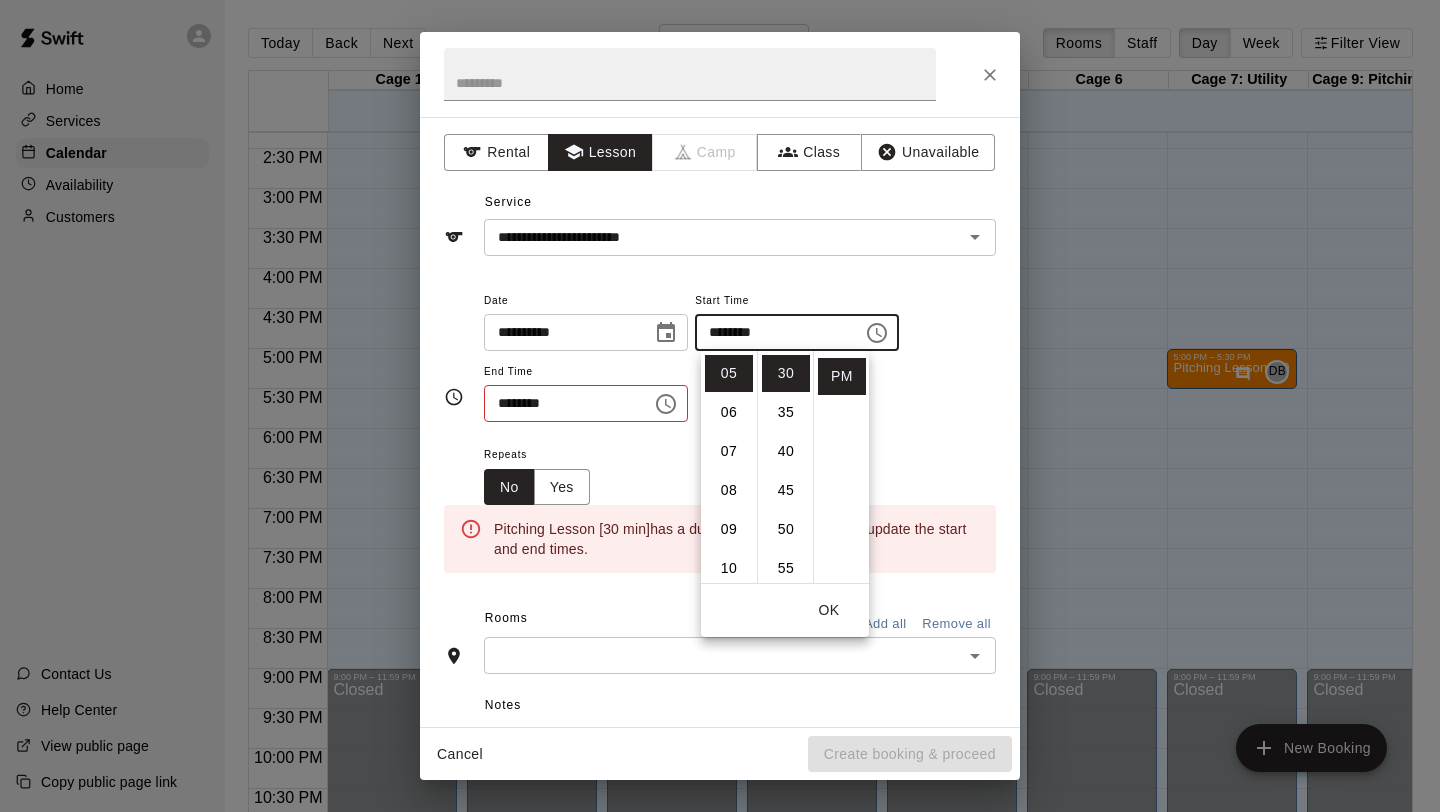 click 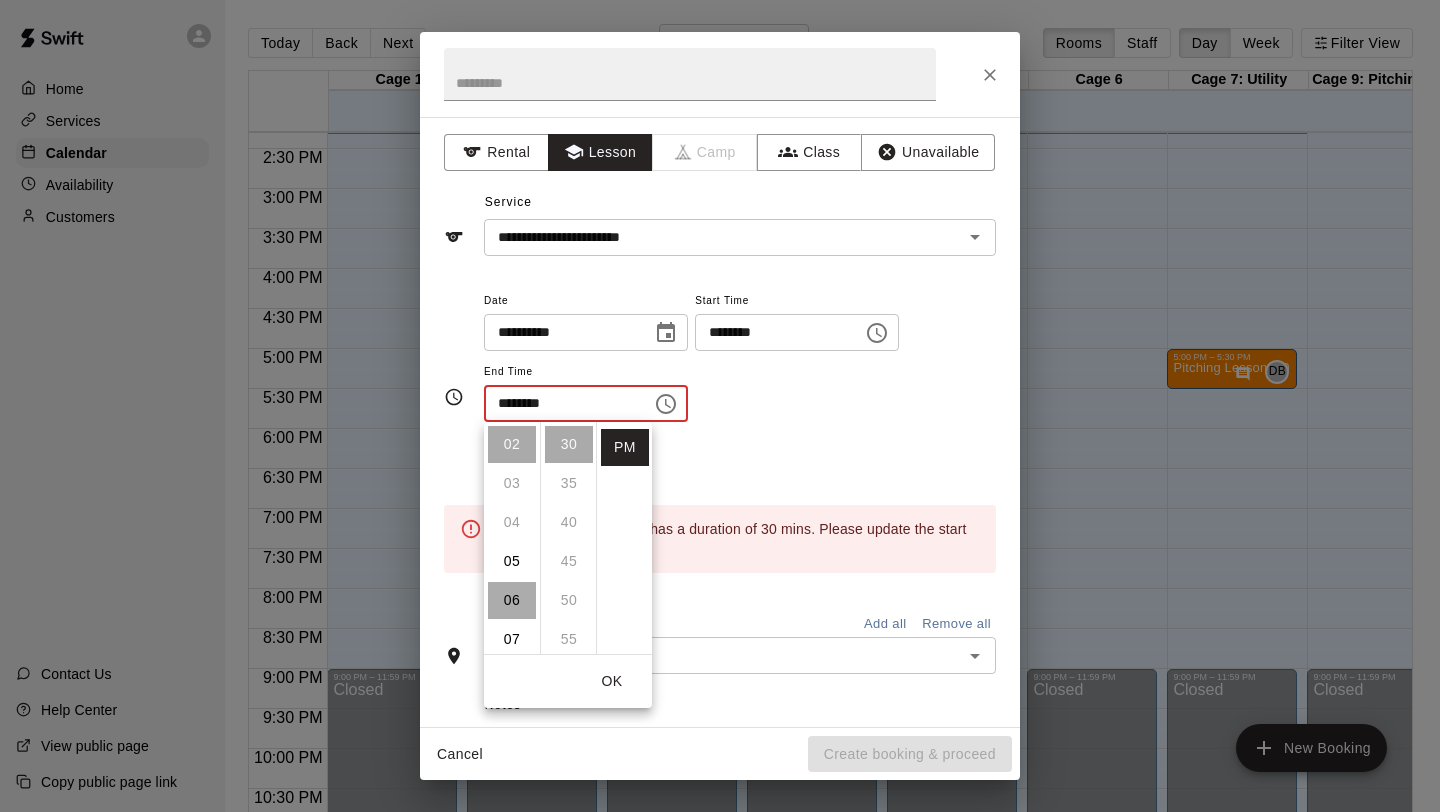 click on "06" at bounding box center [512, 600] 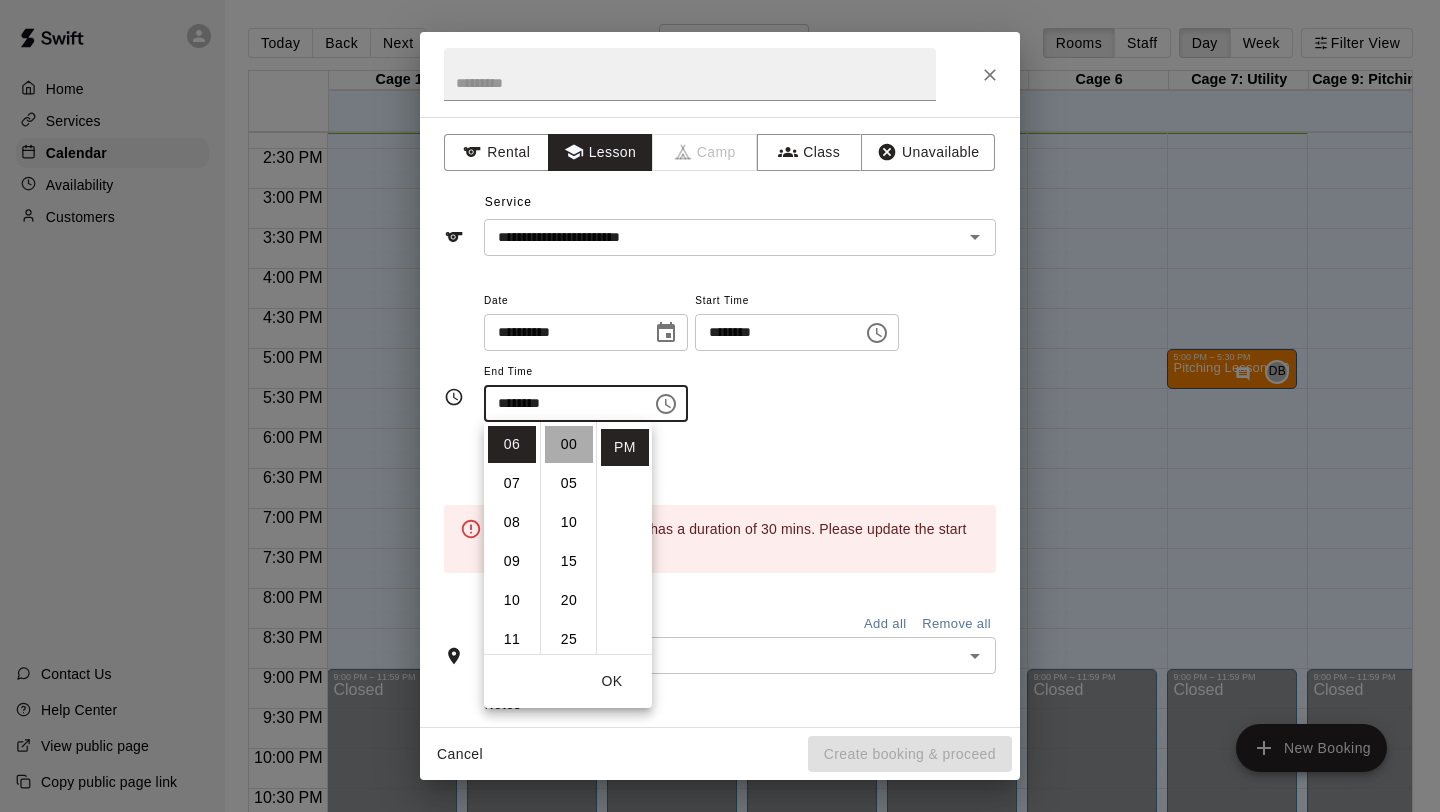 click on "00" at bounding box center [569, 444] 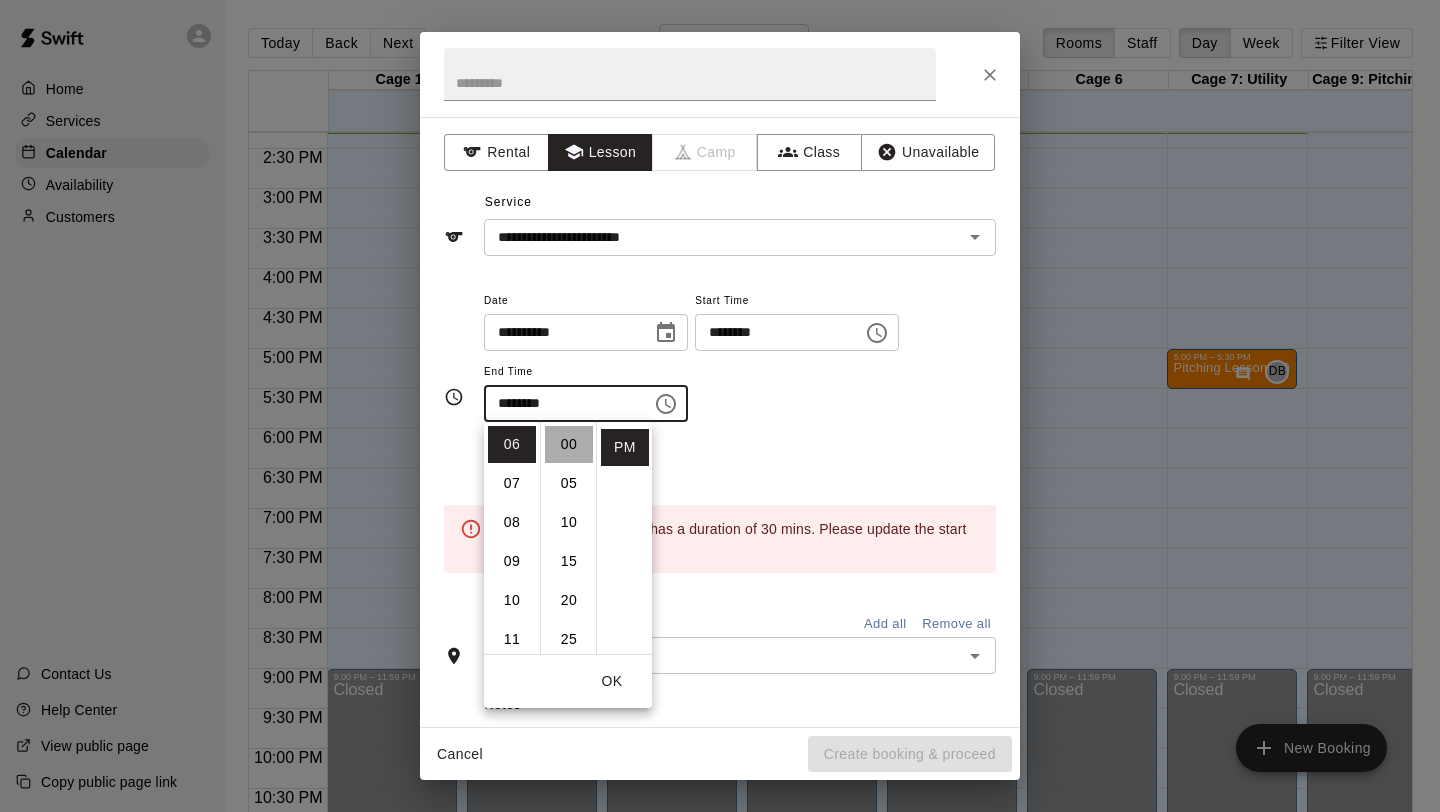 type on "********" 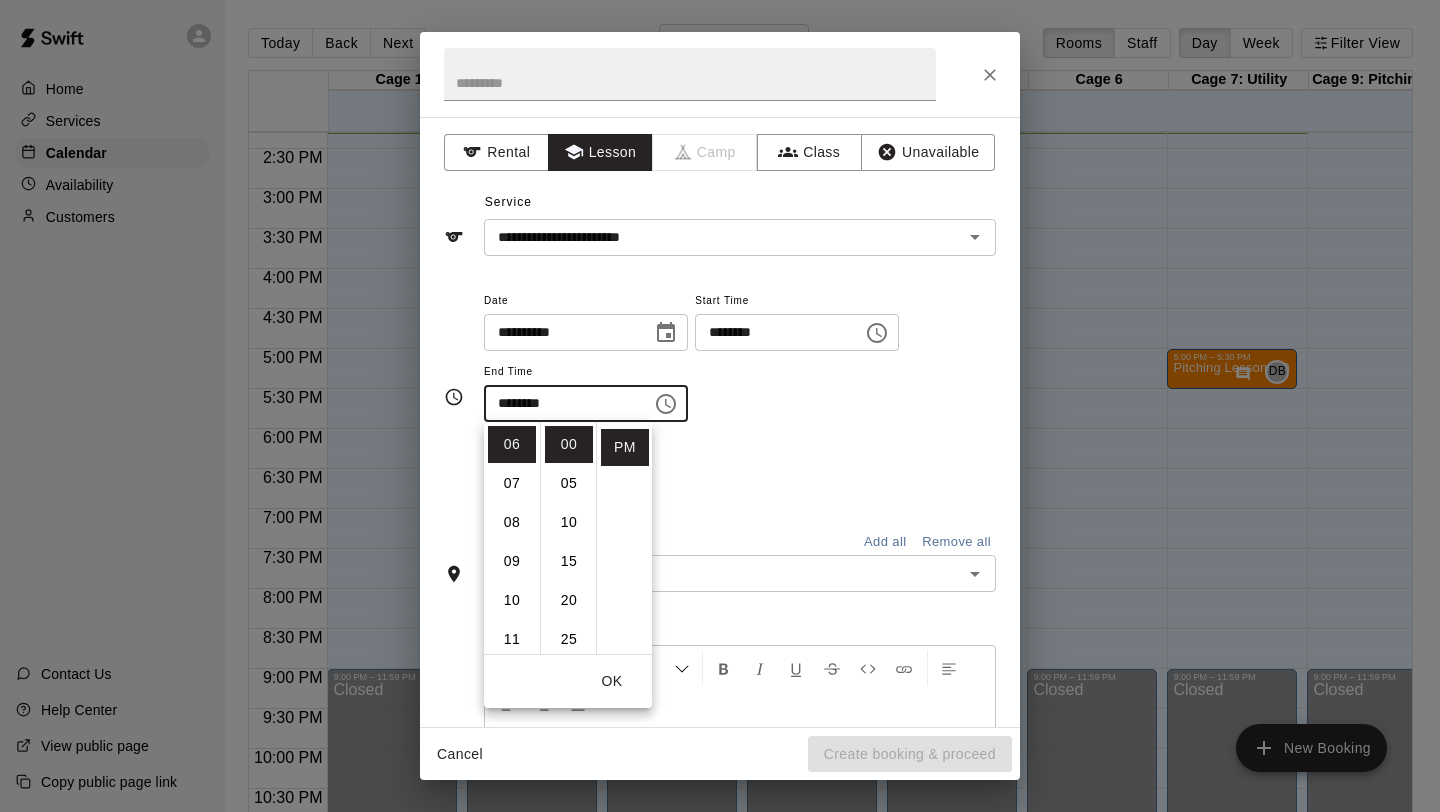 click on "Repeats No Yes" at bounding box center [740, 473] 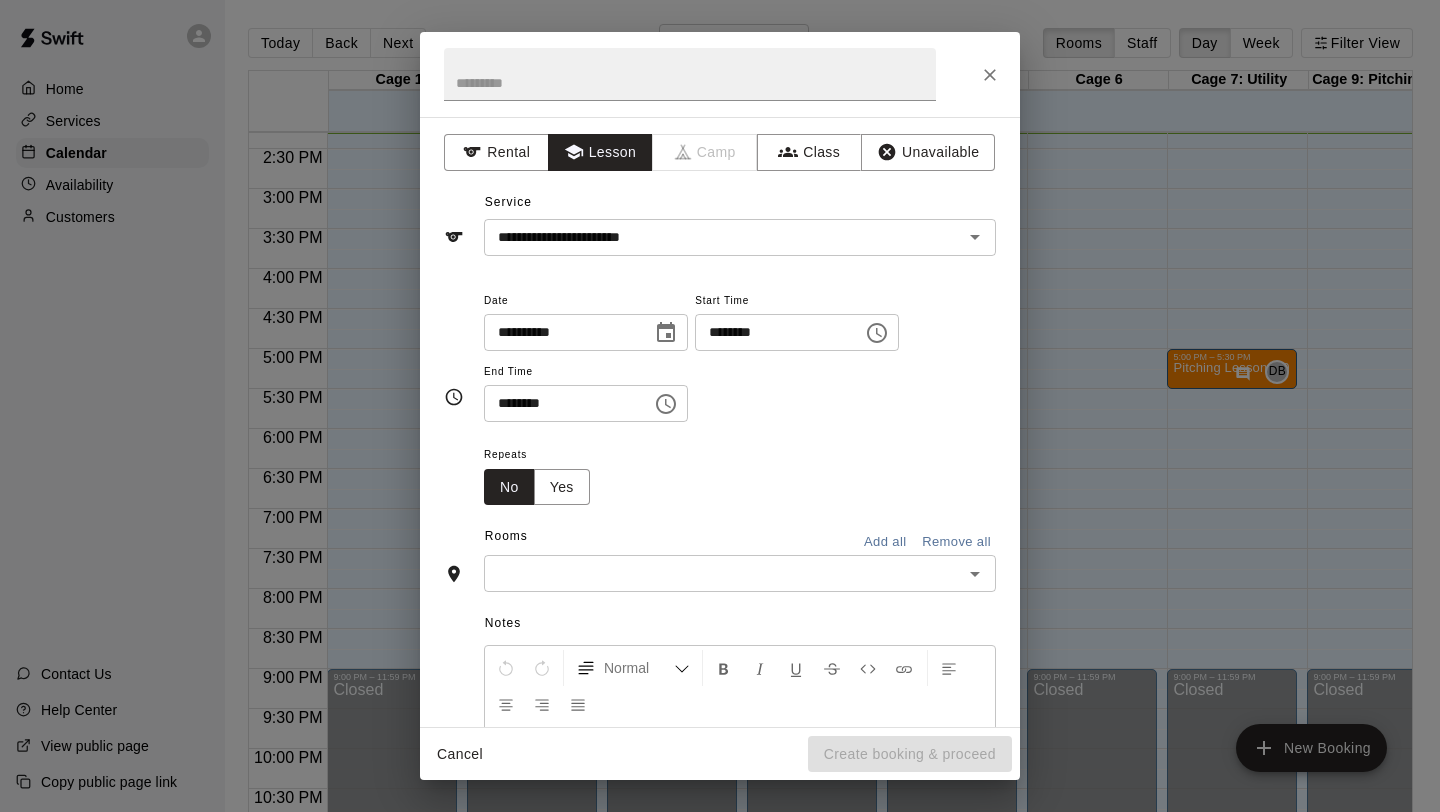 click at bounding box center (723, 573) 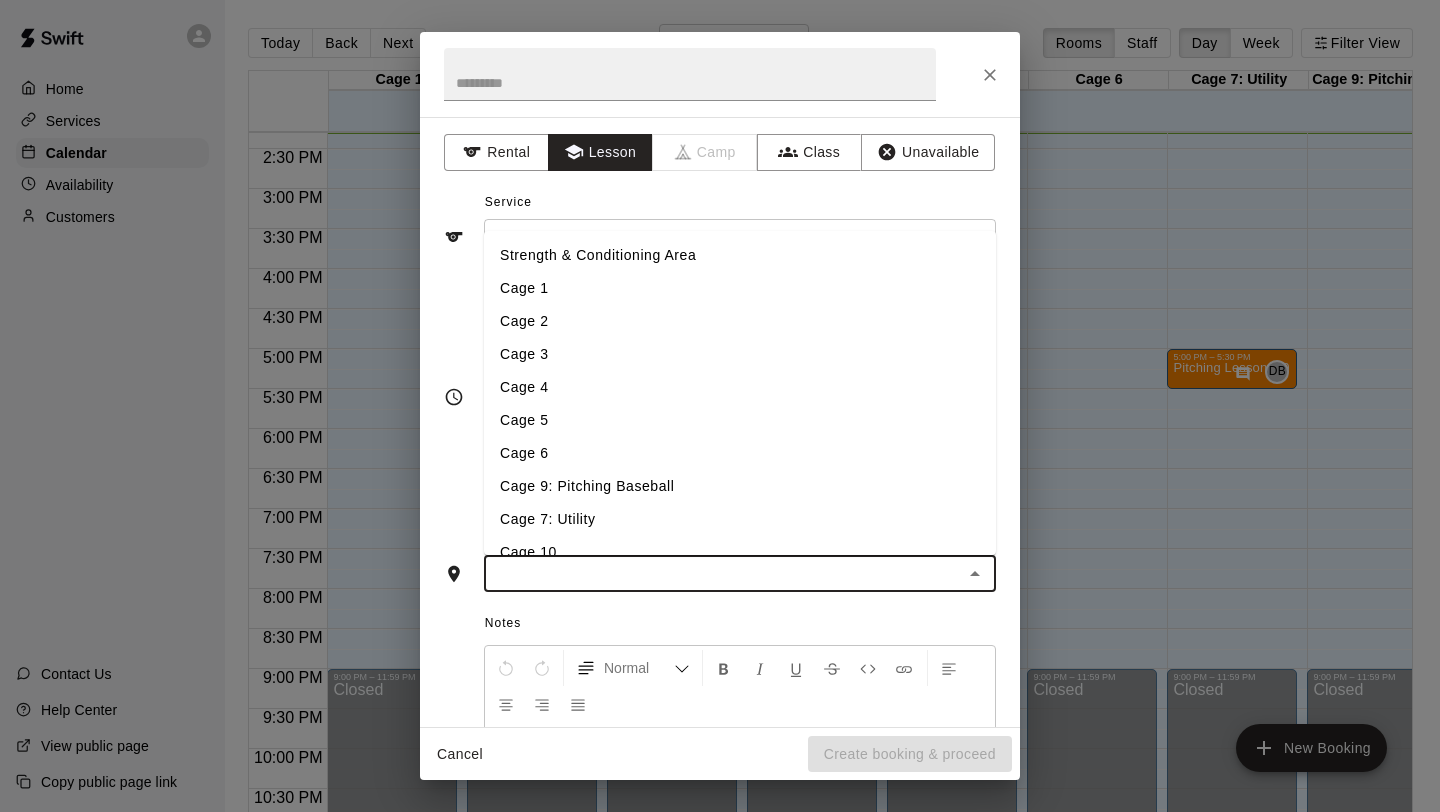 click on "Cage 7: Utility" at bounding box center [740, 519] 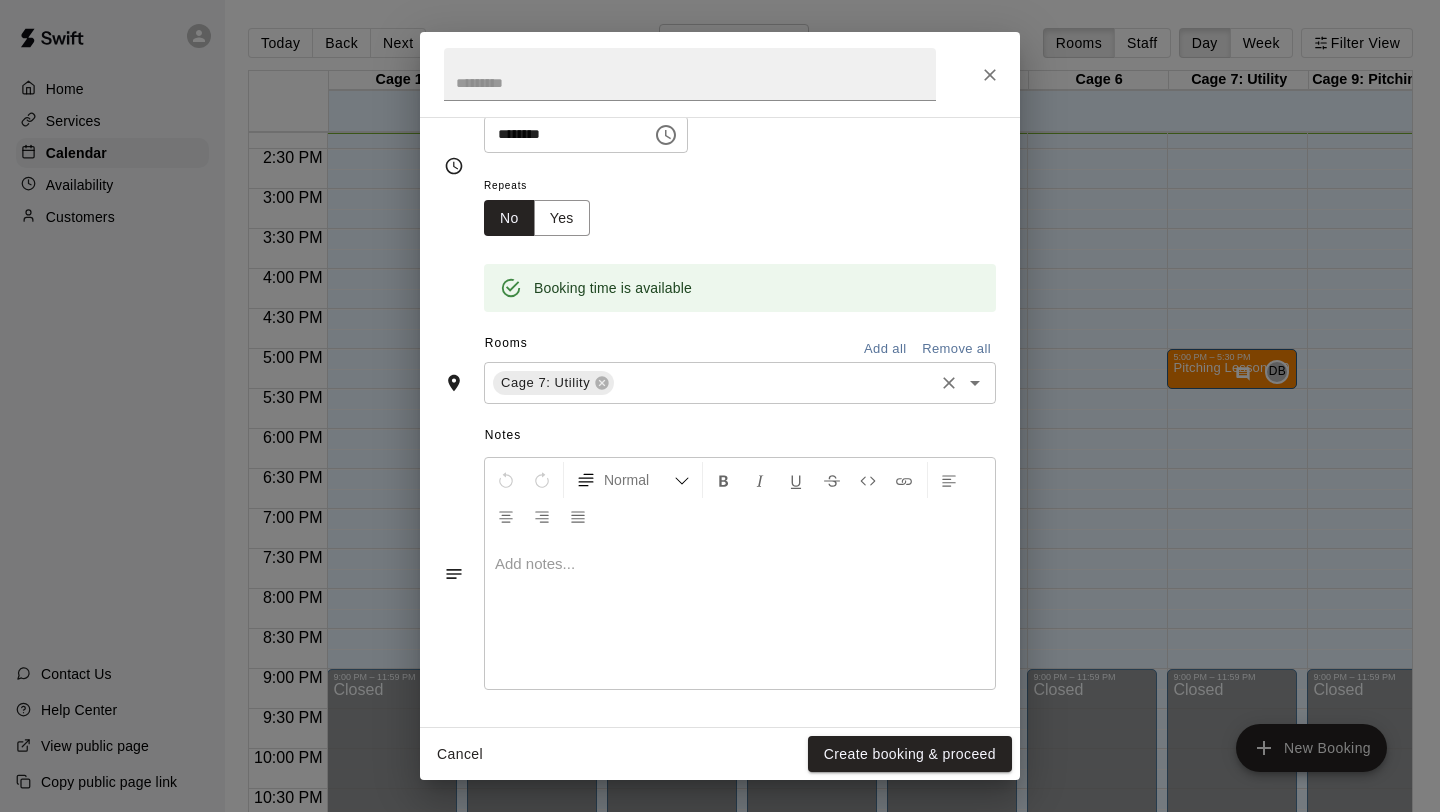 click at bounding box center [740, 614] 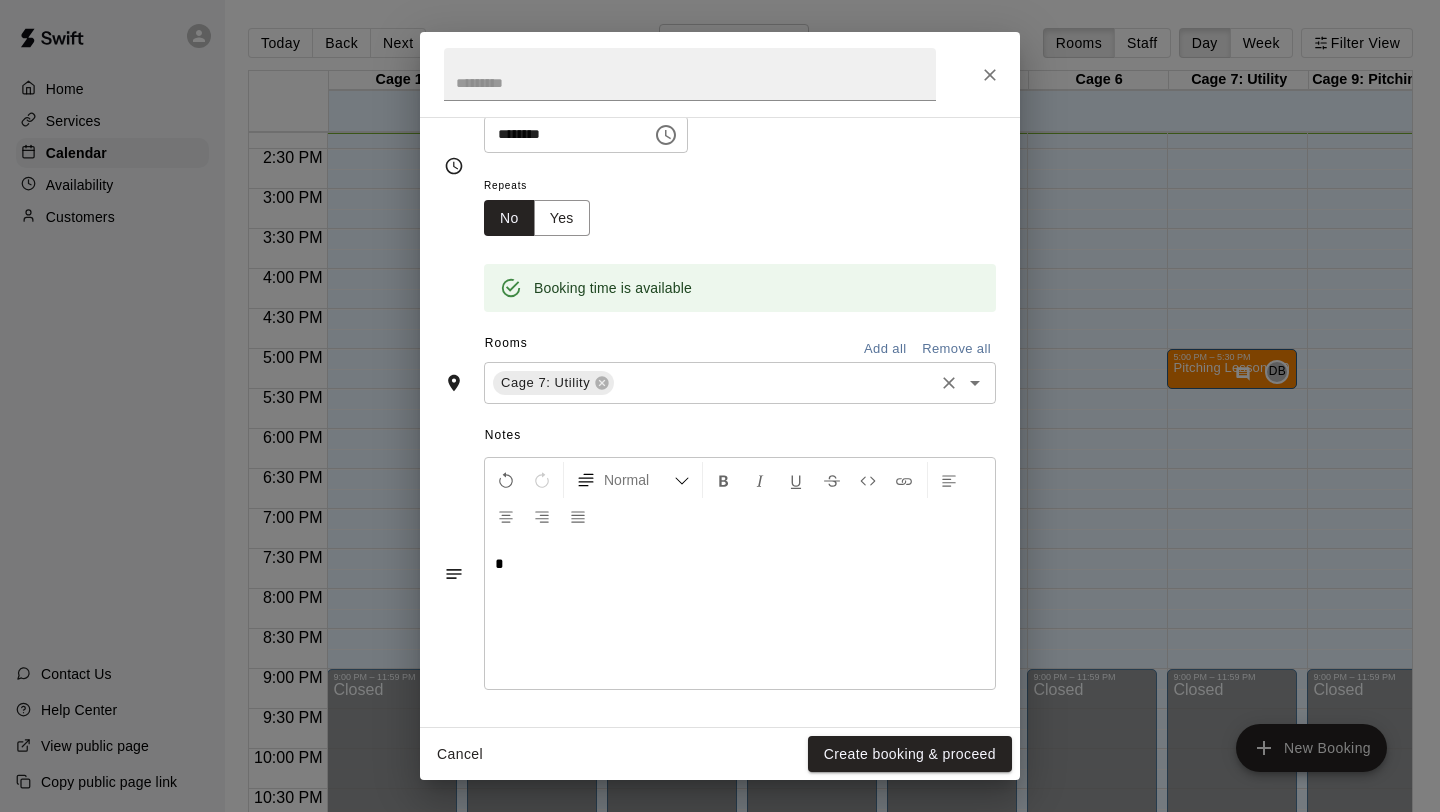 type 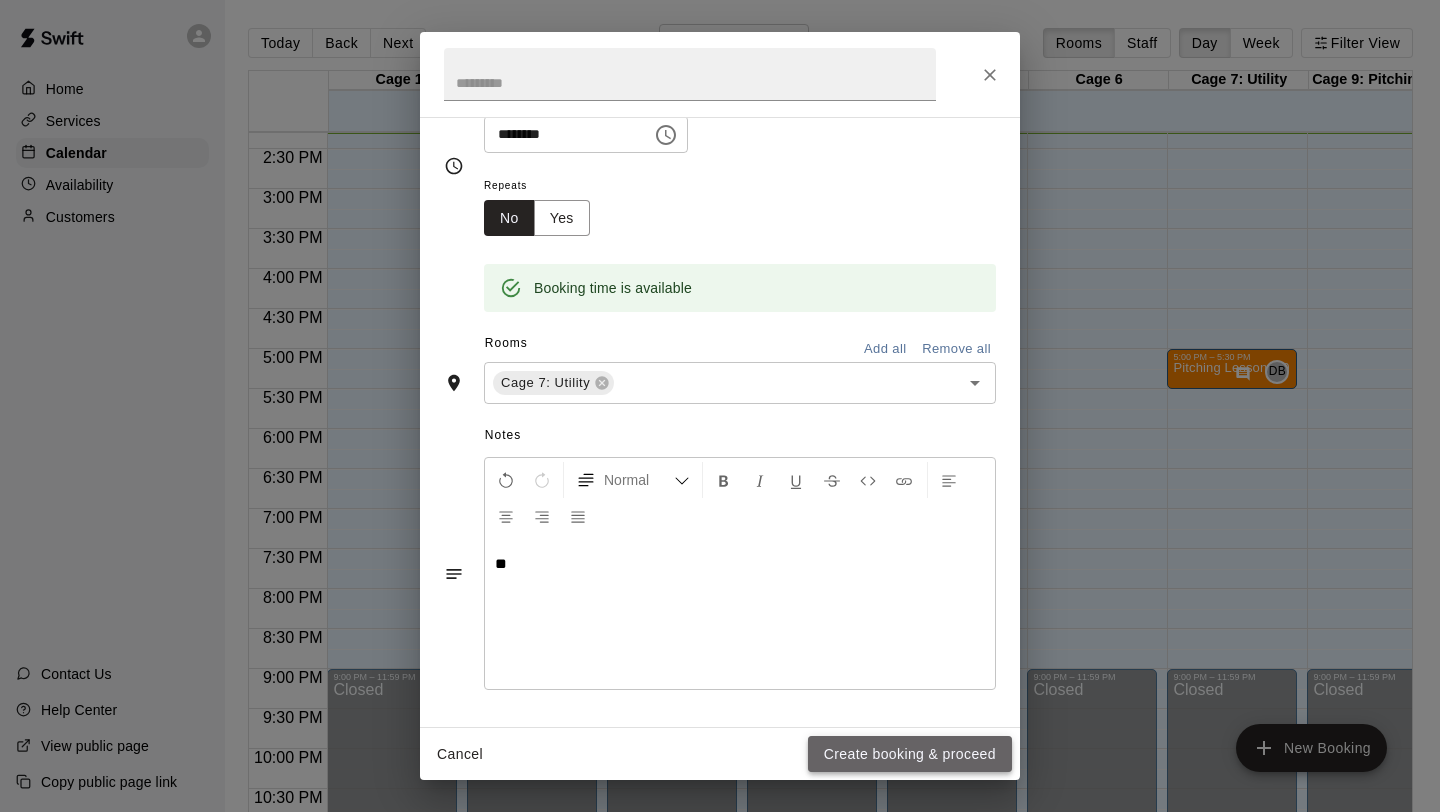 click on "Create booking & proceed" at bounding box center (910, 754) 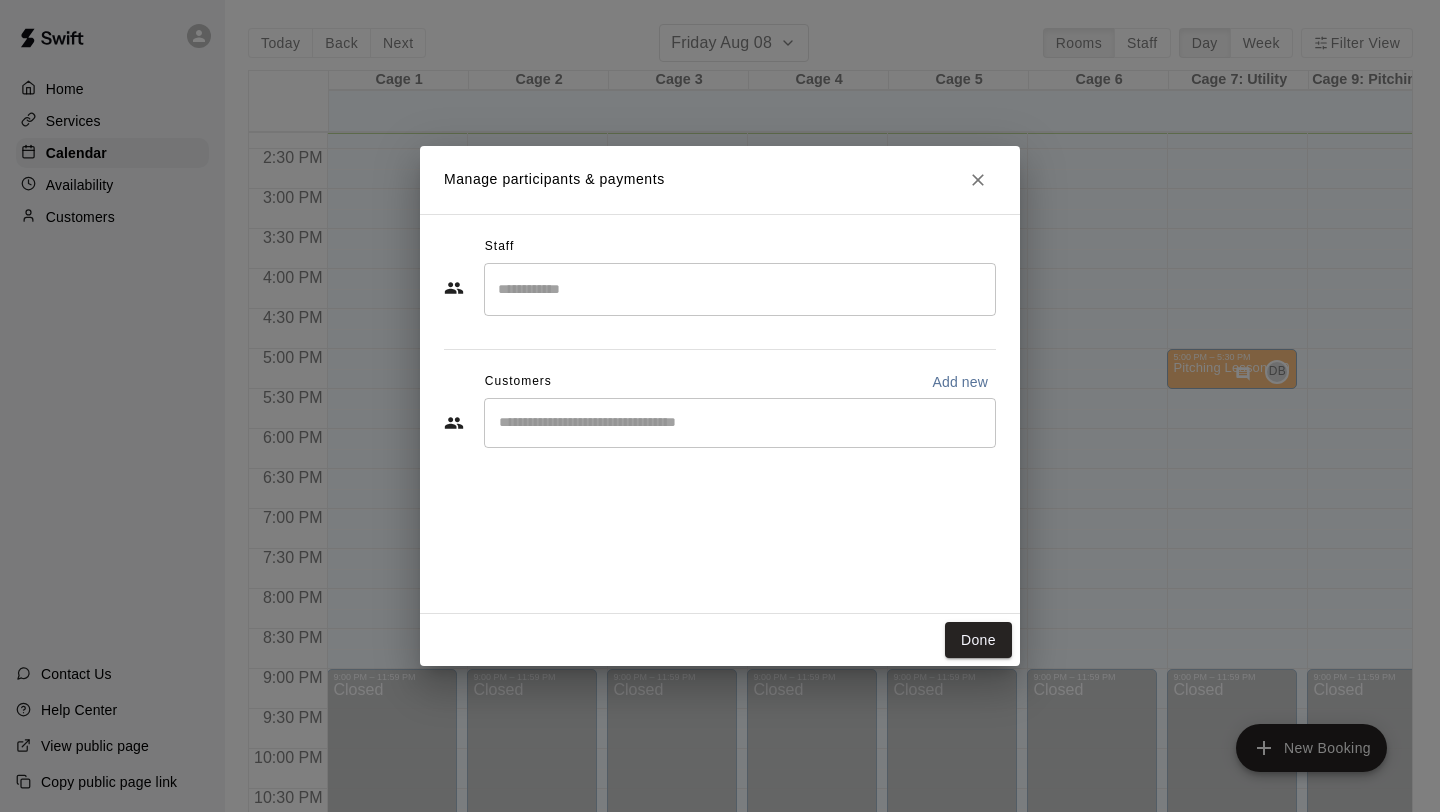 click at bounding box center [740, 289] 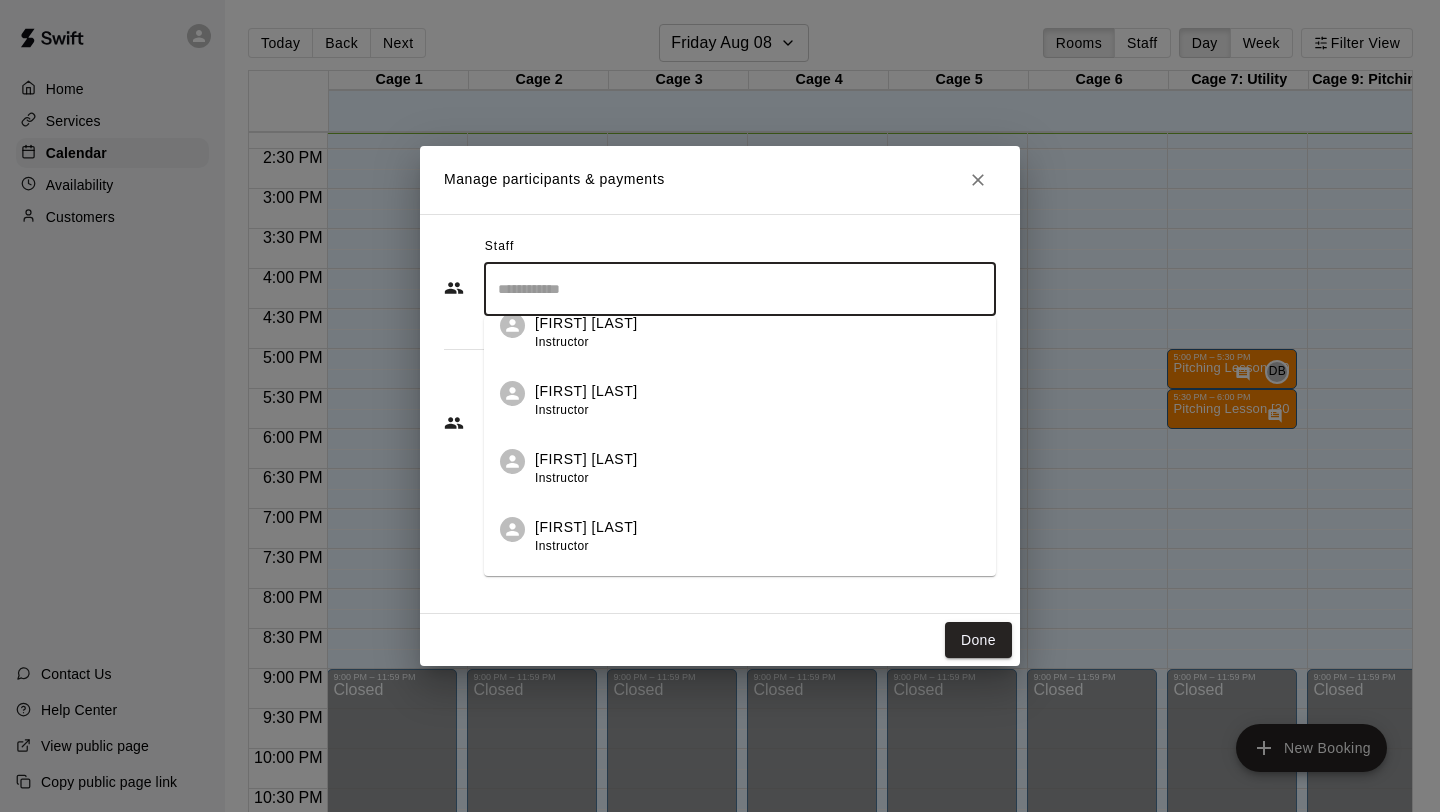 scroll, scrollTop: 363, scrollLeft: 0, axis: vertical 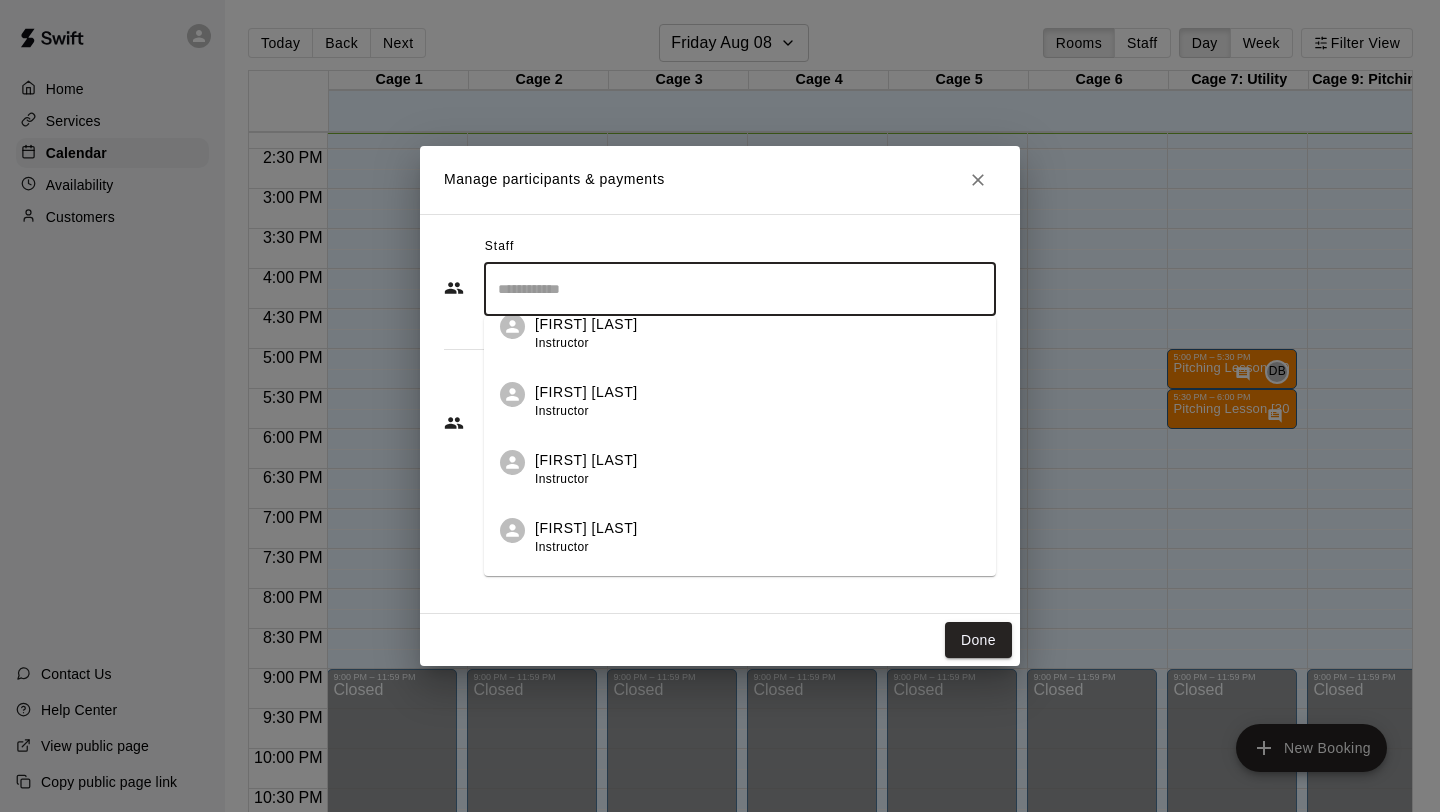 click on "Dakota Bandy" at bounding box center [586, 528] 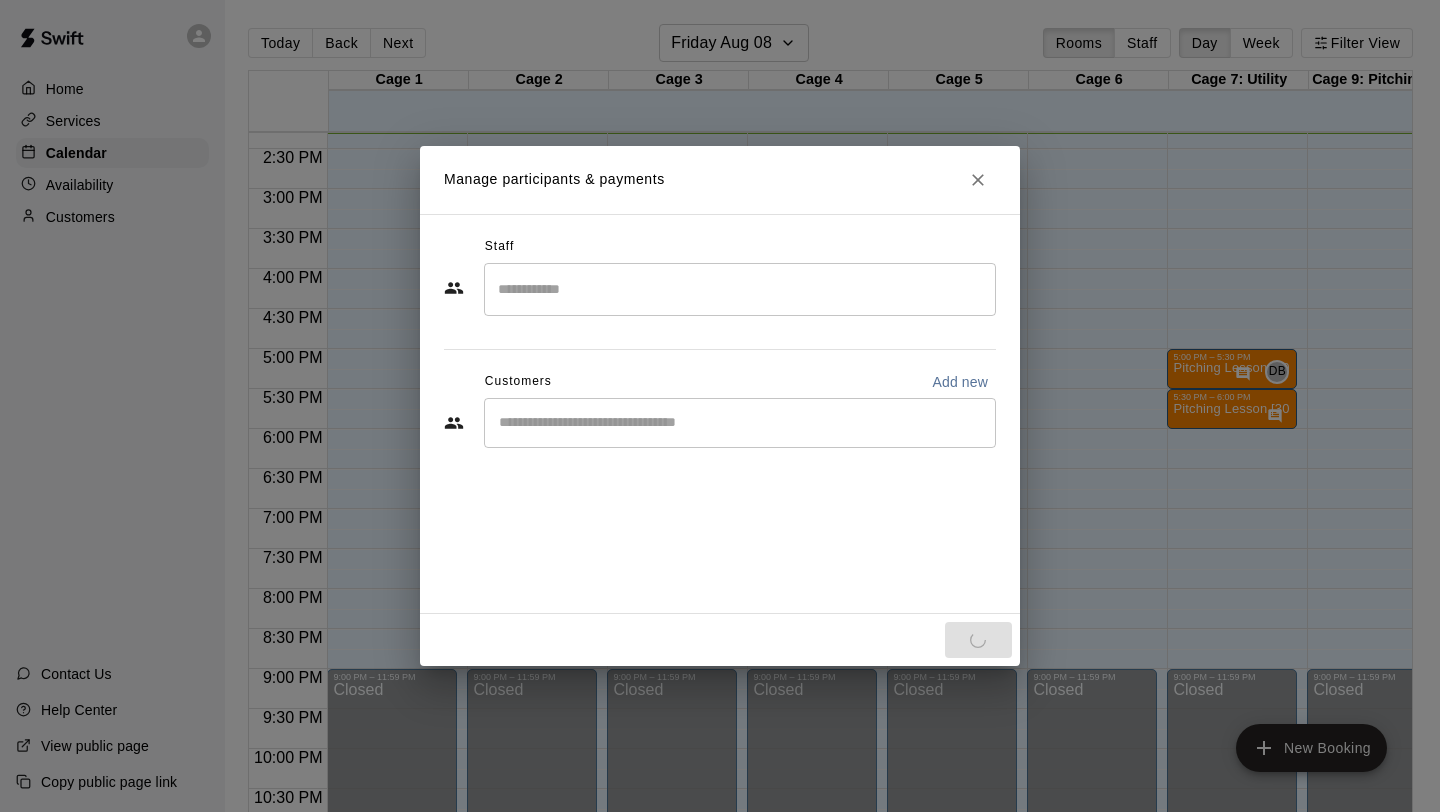 click on "Staff ​ Customers Add new ​" at bounding box center (720, 414) 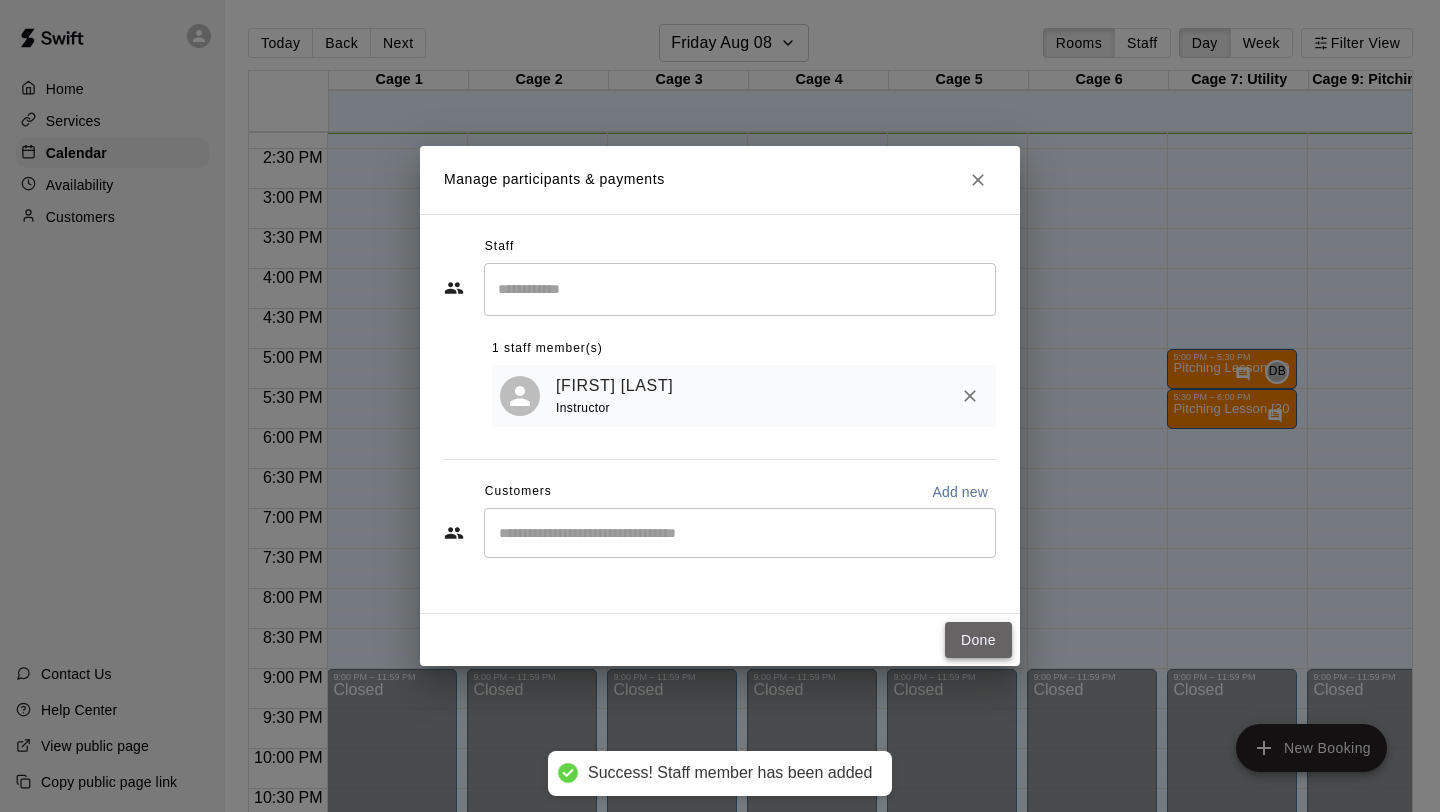 click on "Done" at bounding box center [978, 640] 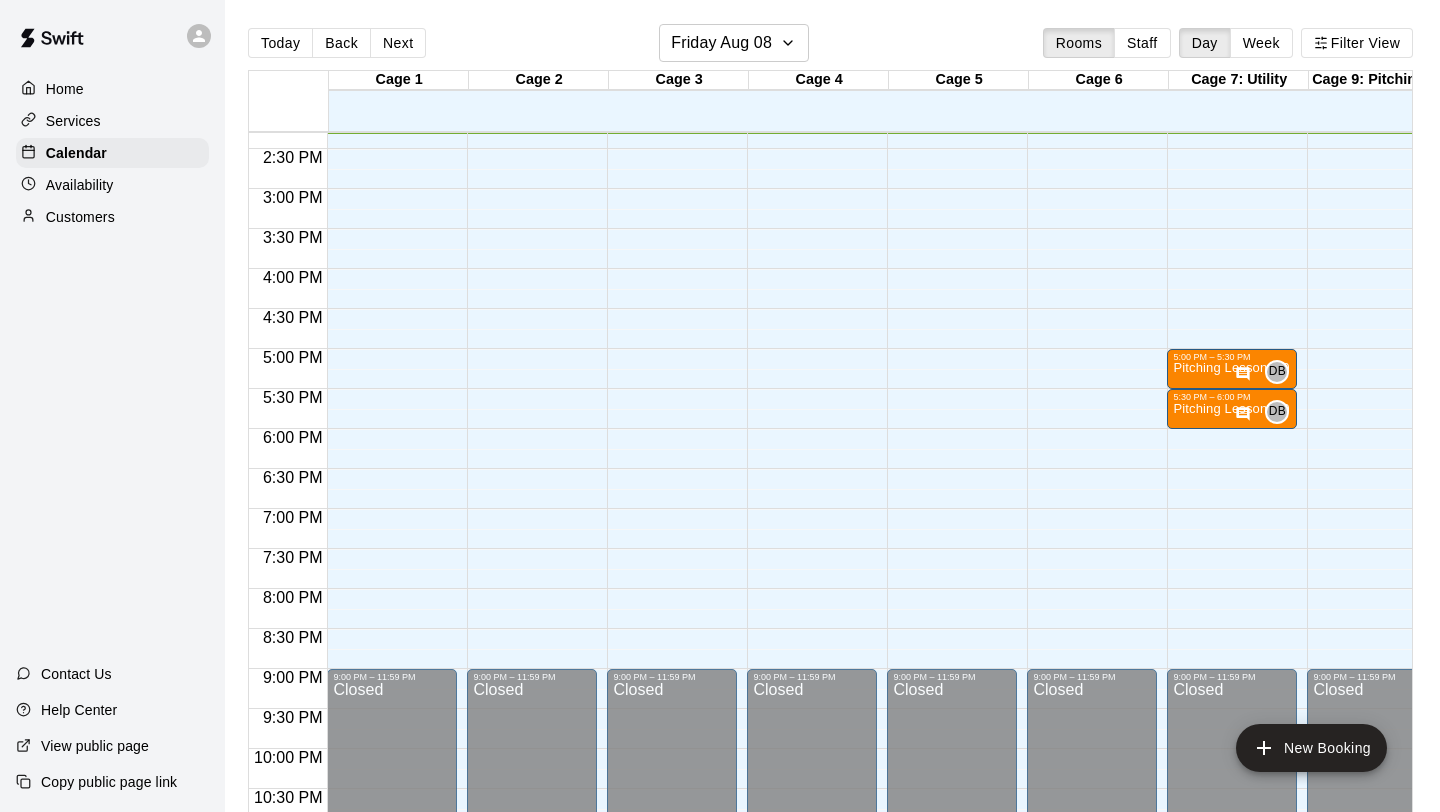 scroll, scrollTop: 1144, scrollLeft: 596, axis: both 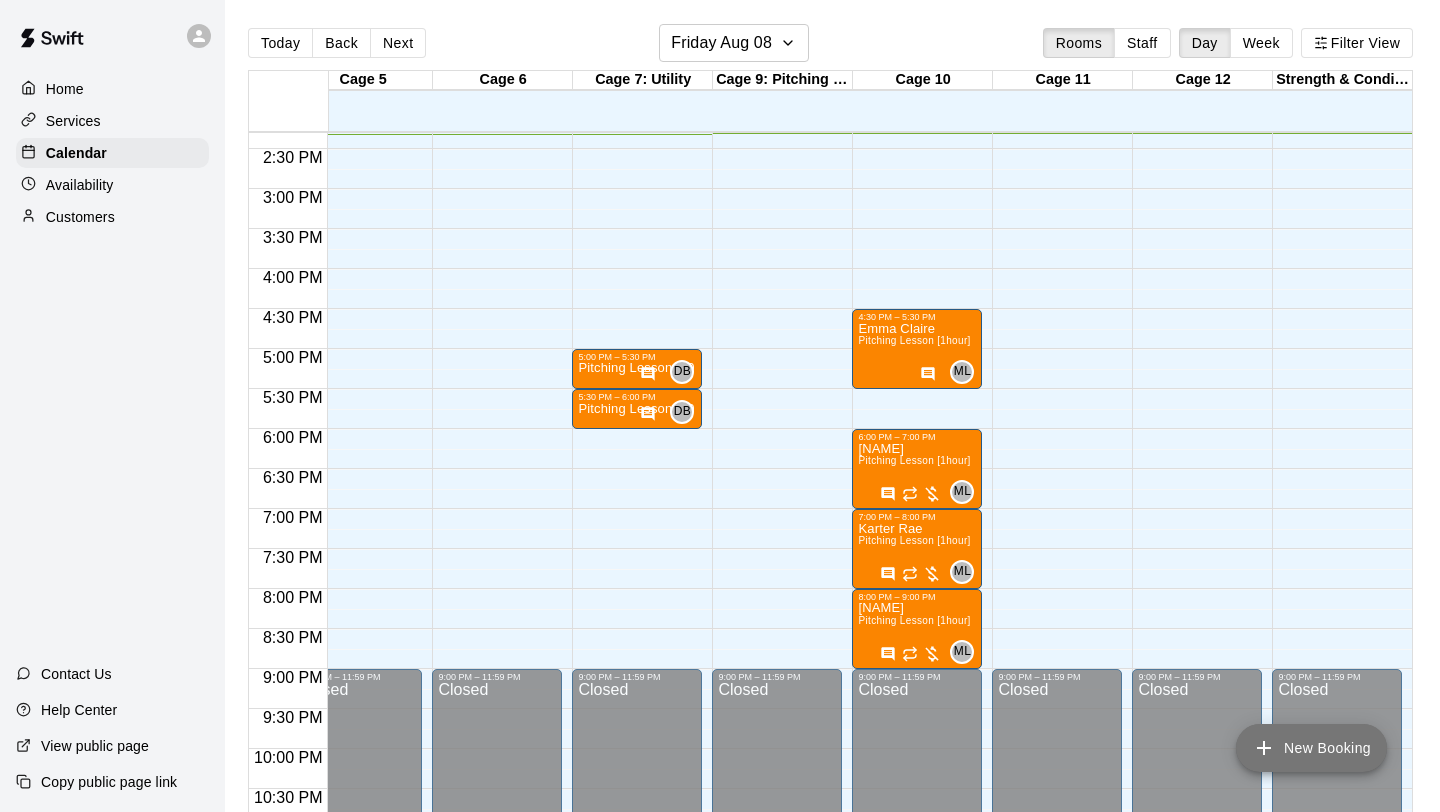 click on "New Booking" at bounding box center (1311, 748) 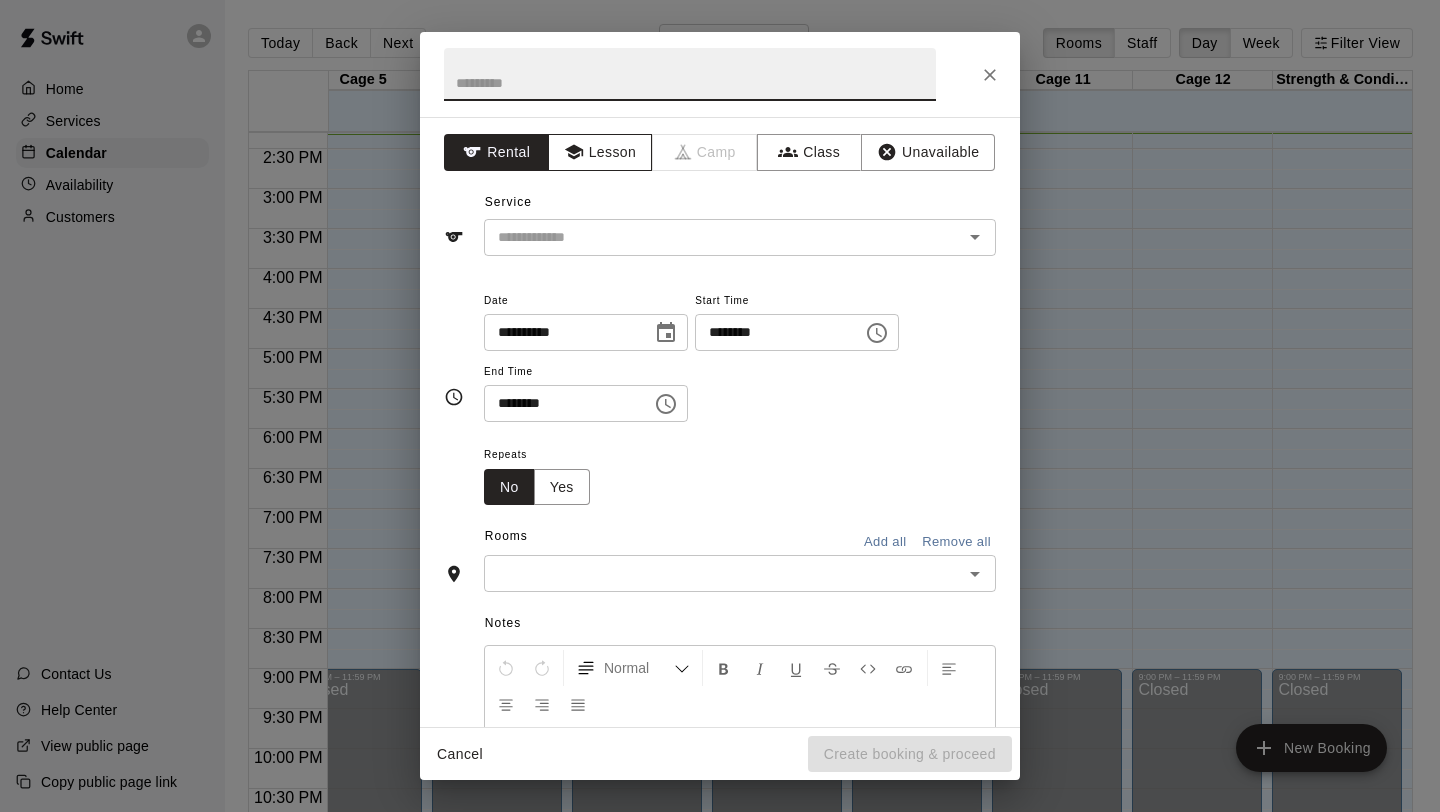 click on "Lesson" at bounding box center (600, 152) 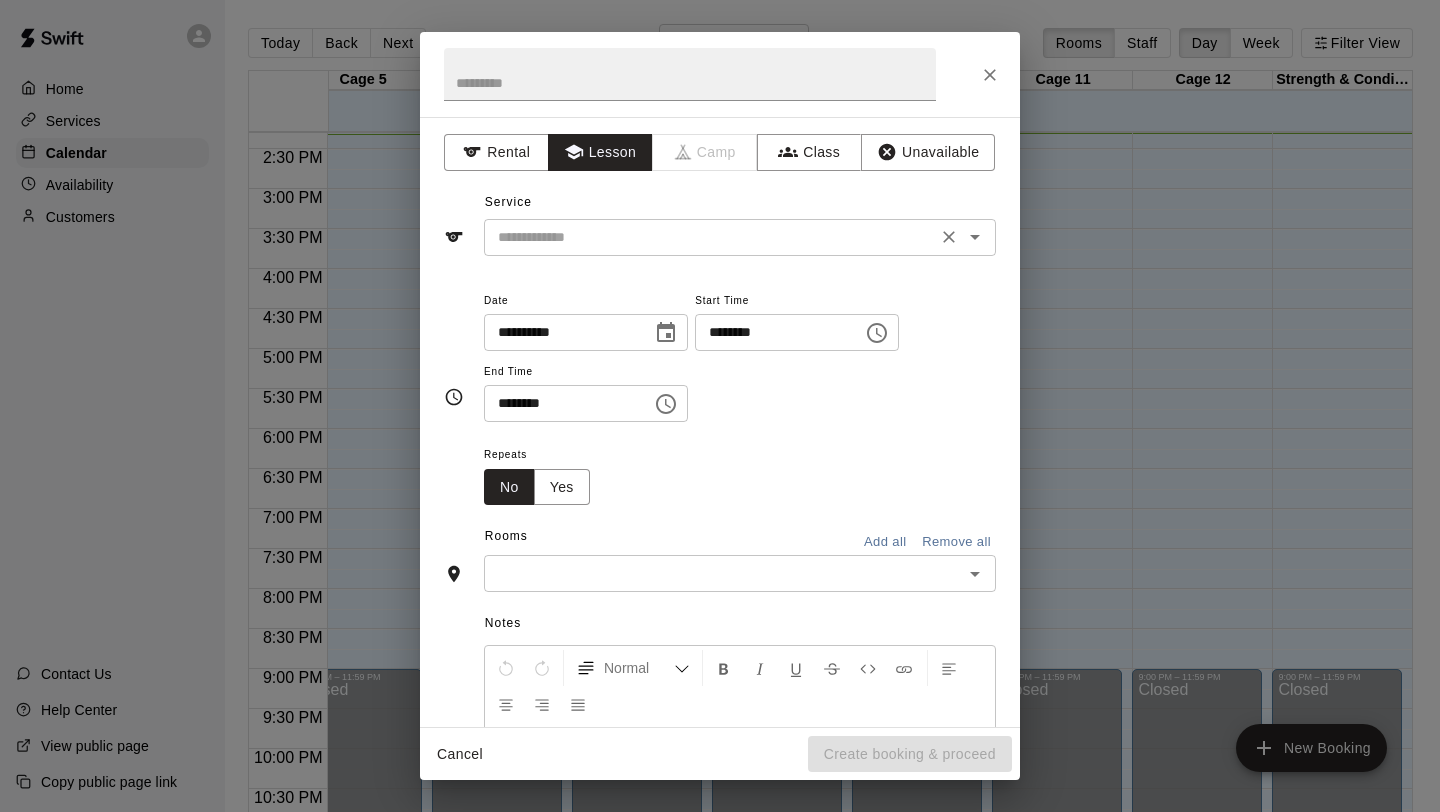 click on "​" at bounding box center [740, 237] 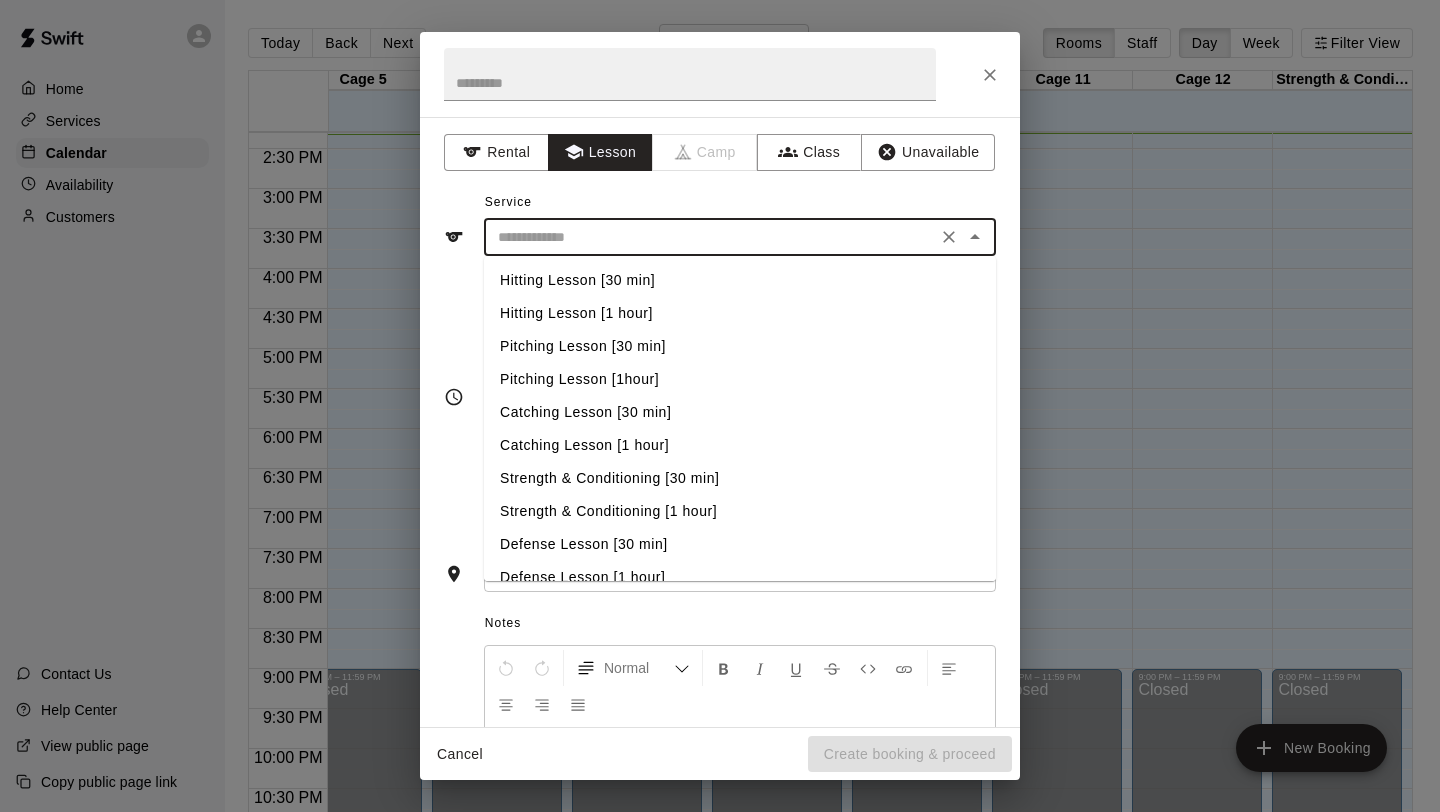 click on "Hitting Lesson  [30 min]" at bounding box center [740, 280] 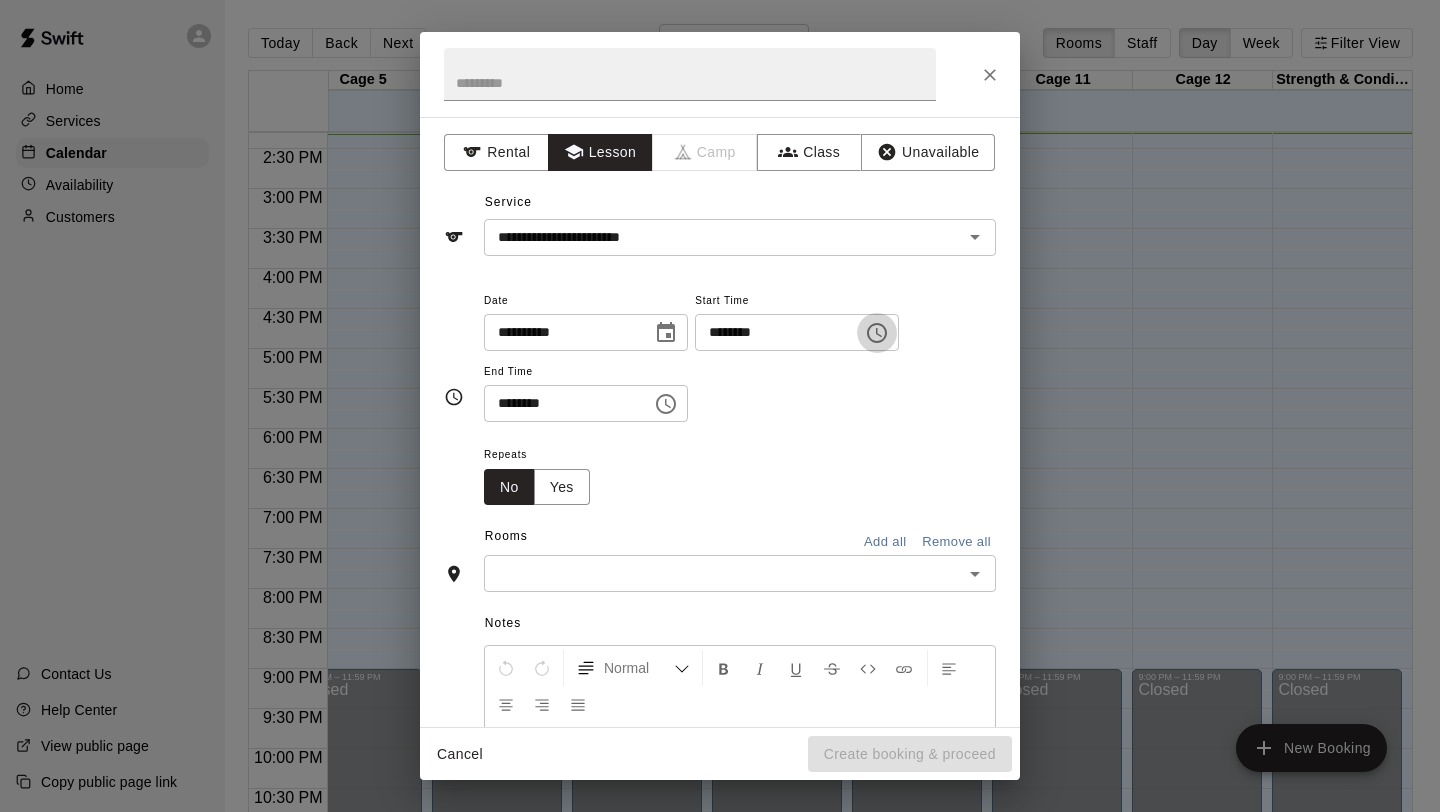 click 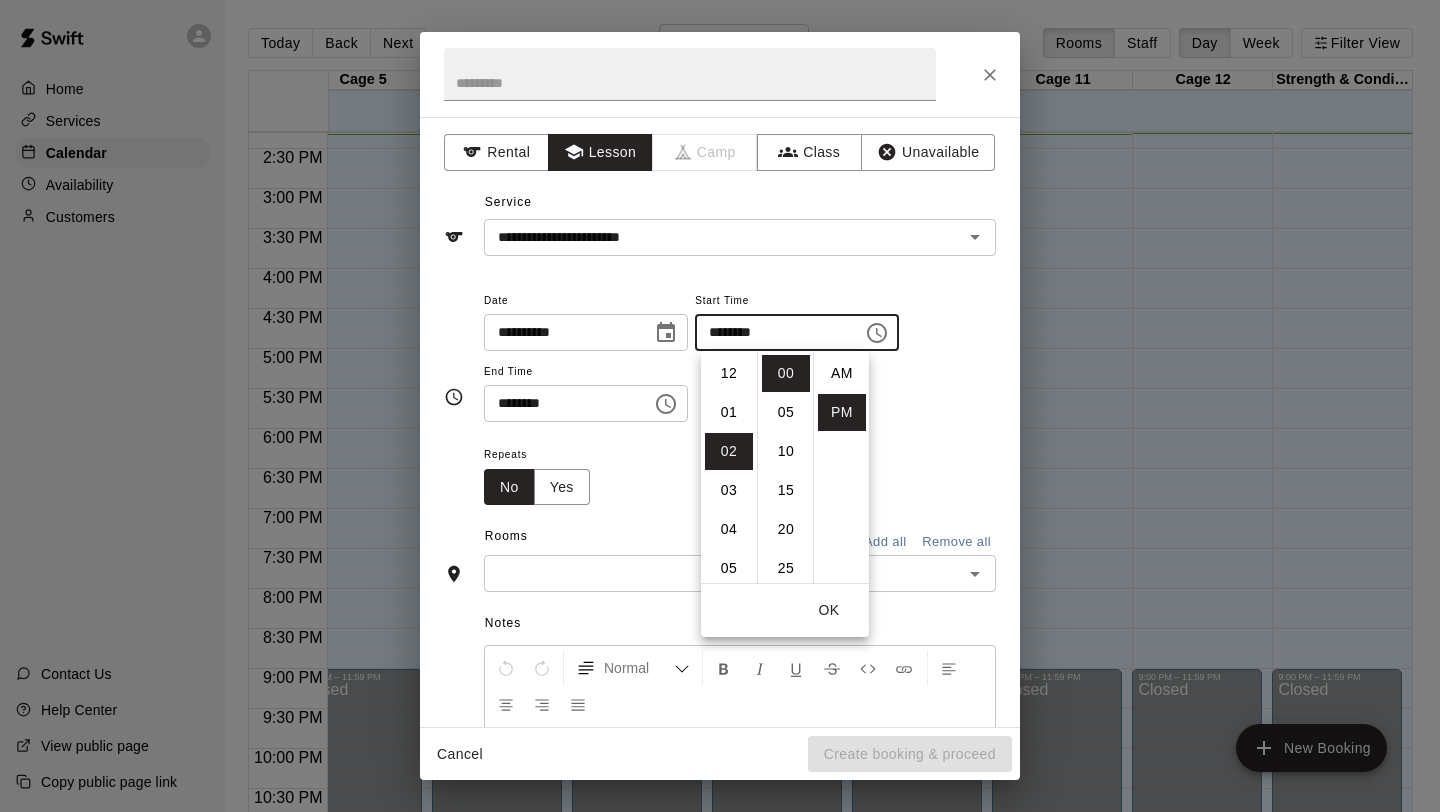 scroll, scrollTop: 78, scrollLeft: 0, axis: vertical 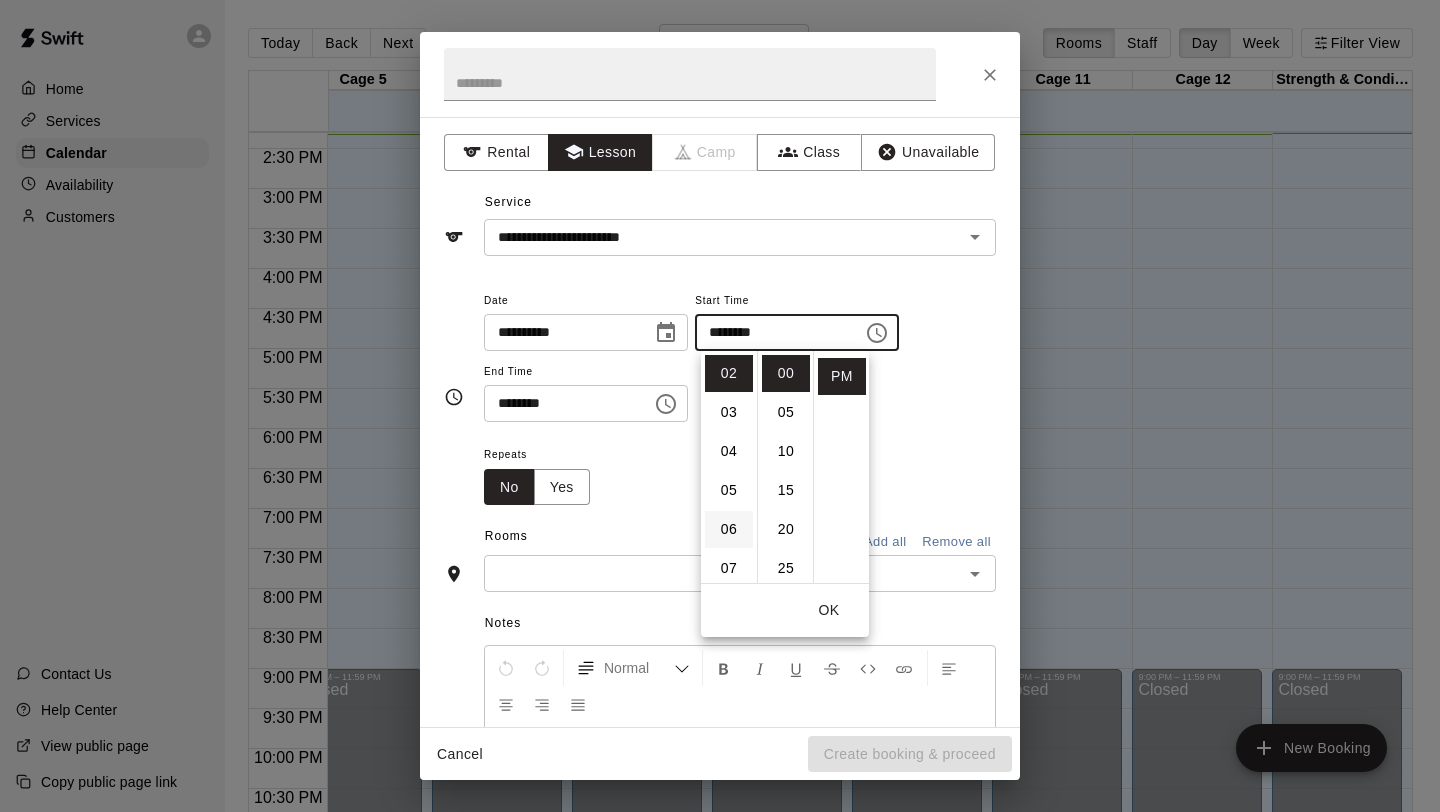click on "06" at bounding box center (729, 529) 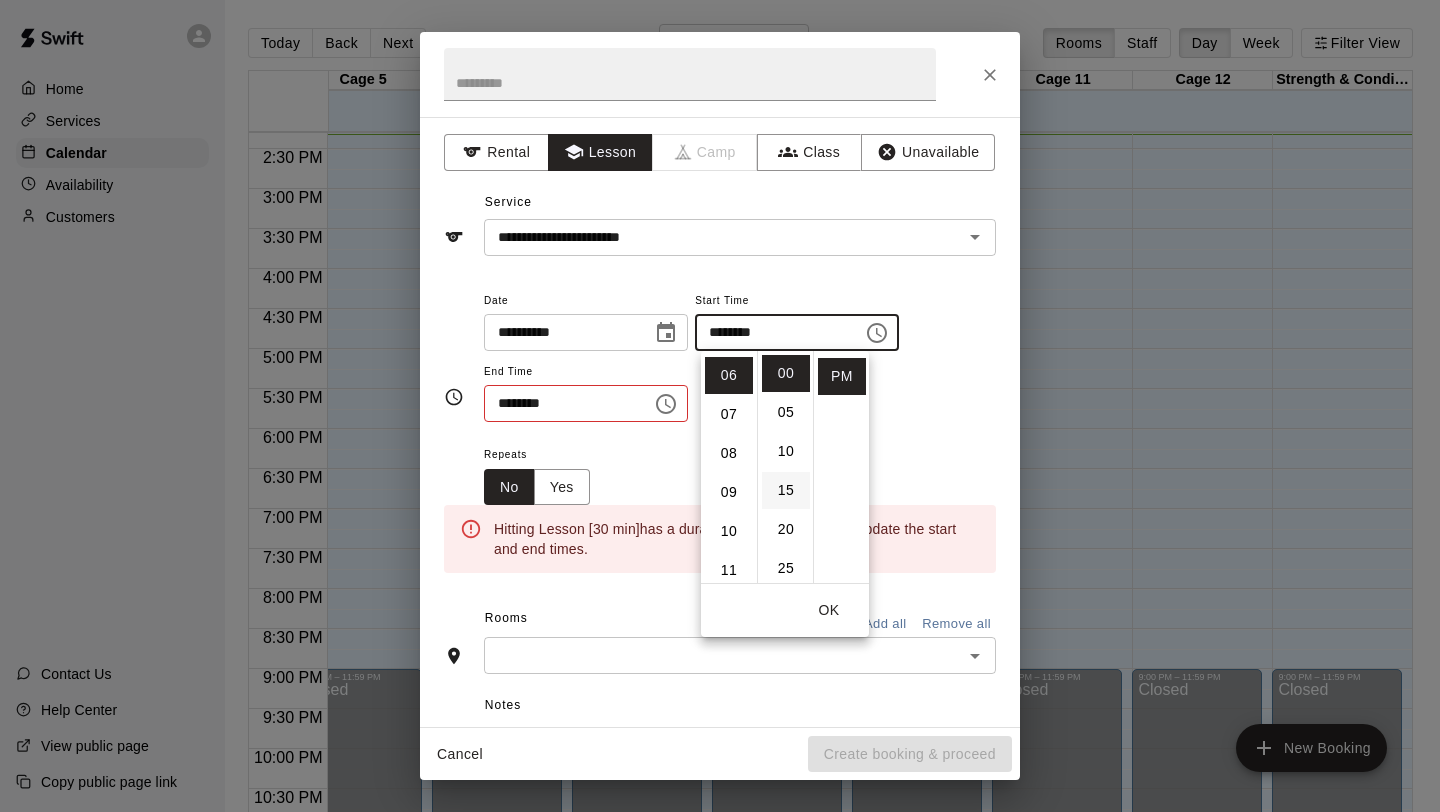 scroll, scrollTop: 234, scrollLeft: 0, axis: vertical 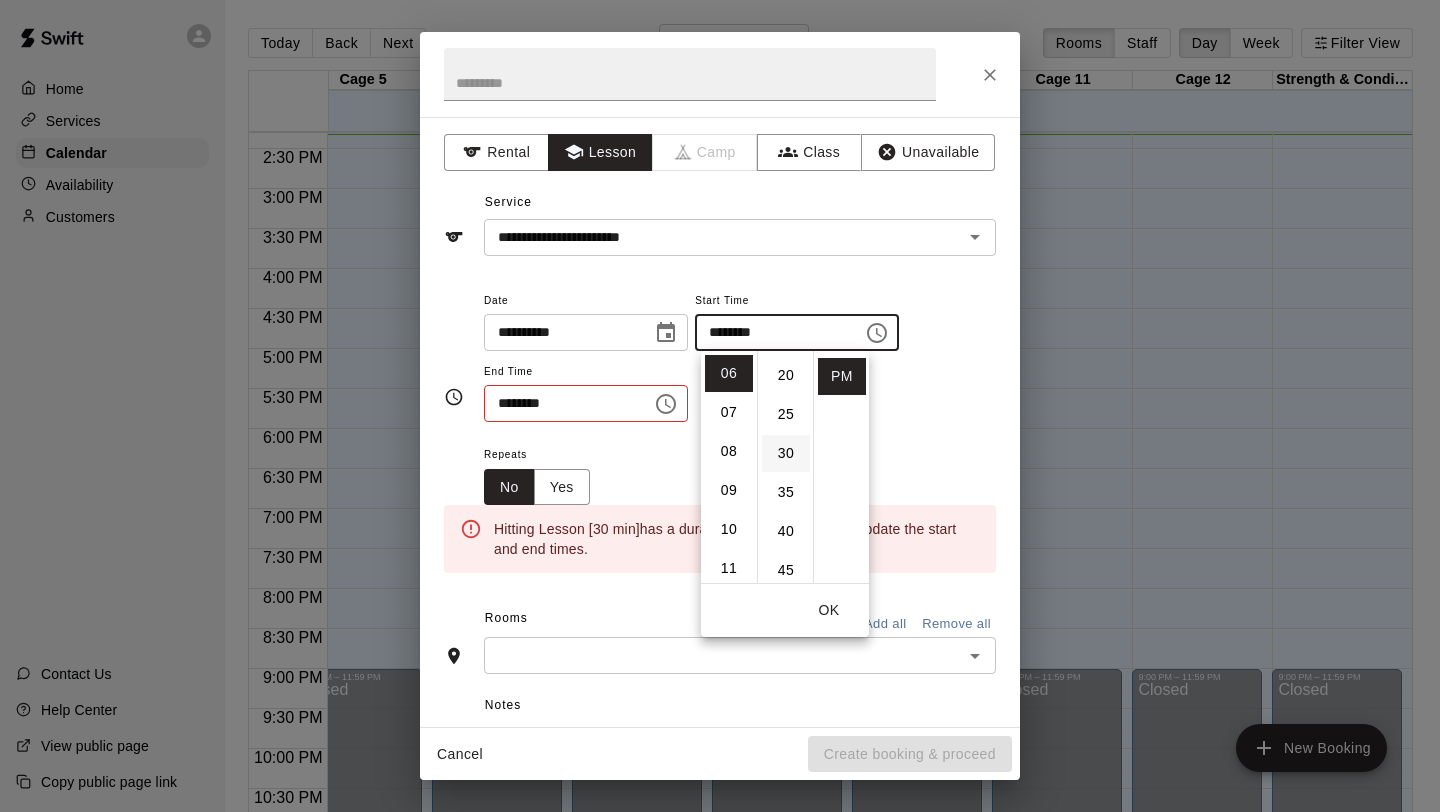 click on "30" at bounding box center (786, 453) 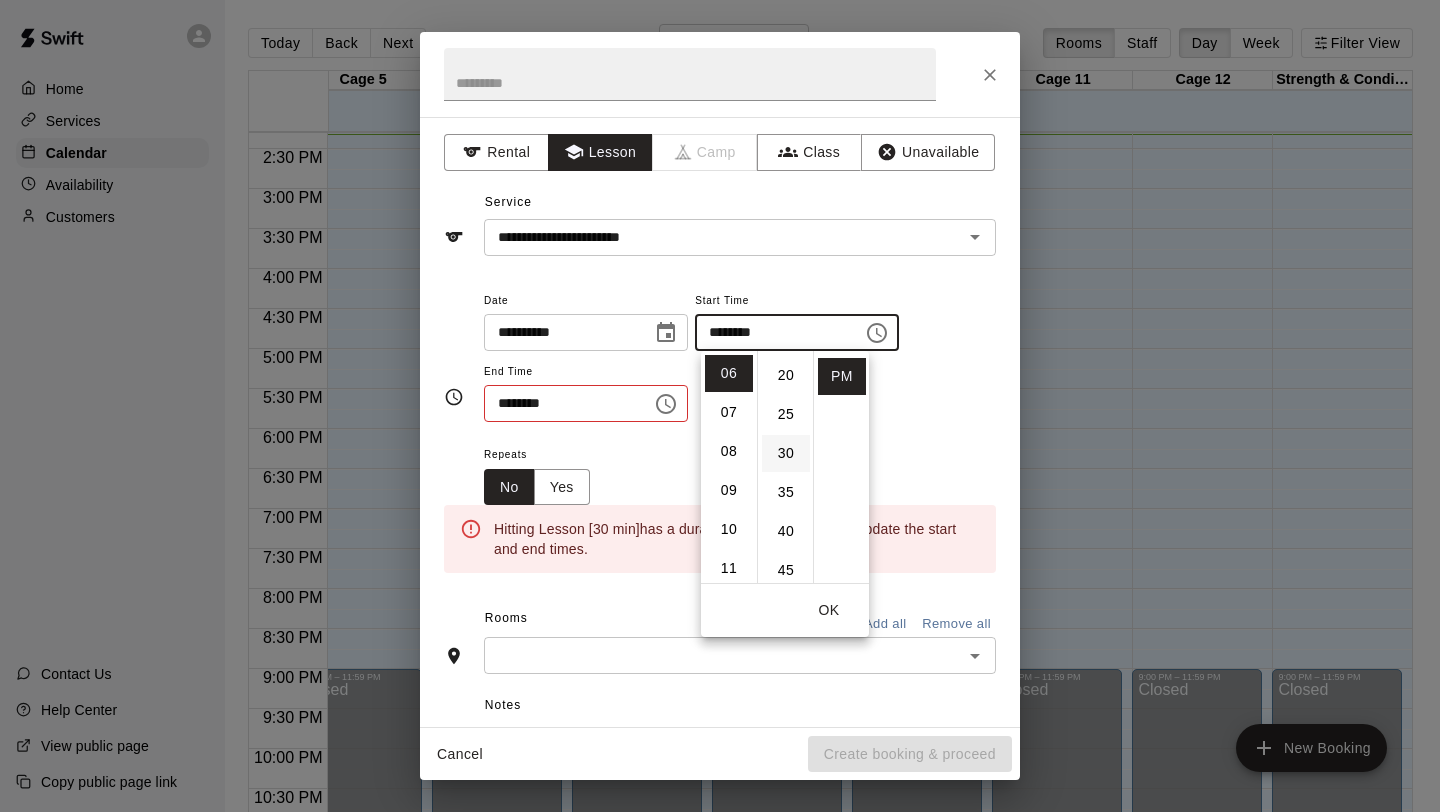 type on "********" 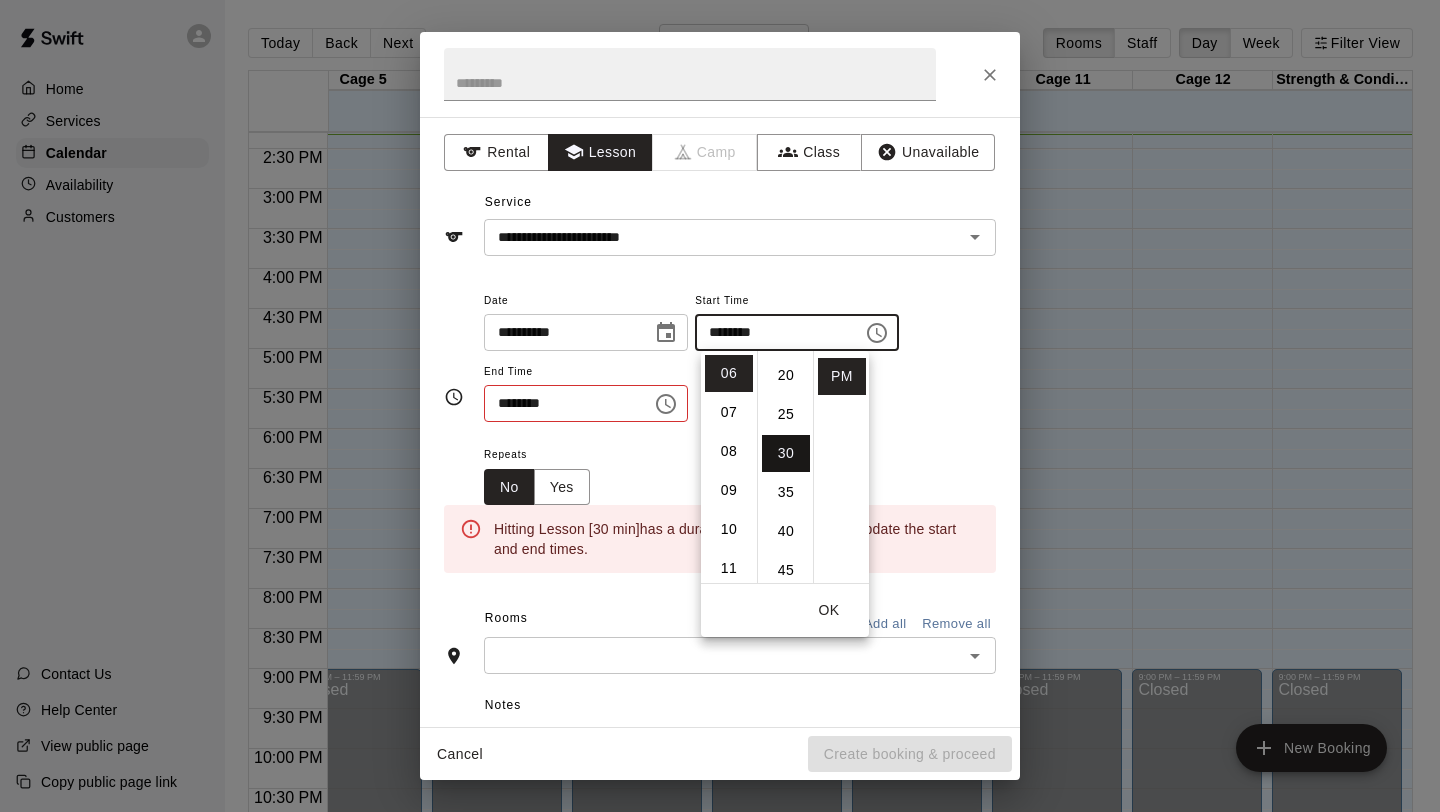 scroll, scrollTop: 234, scrollLeft: 0, axis: vertical 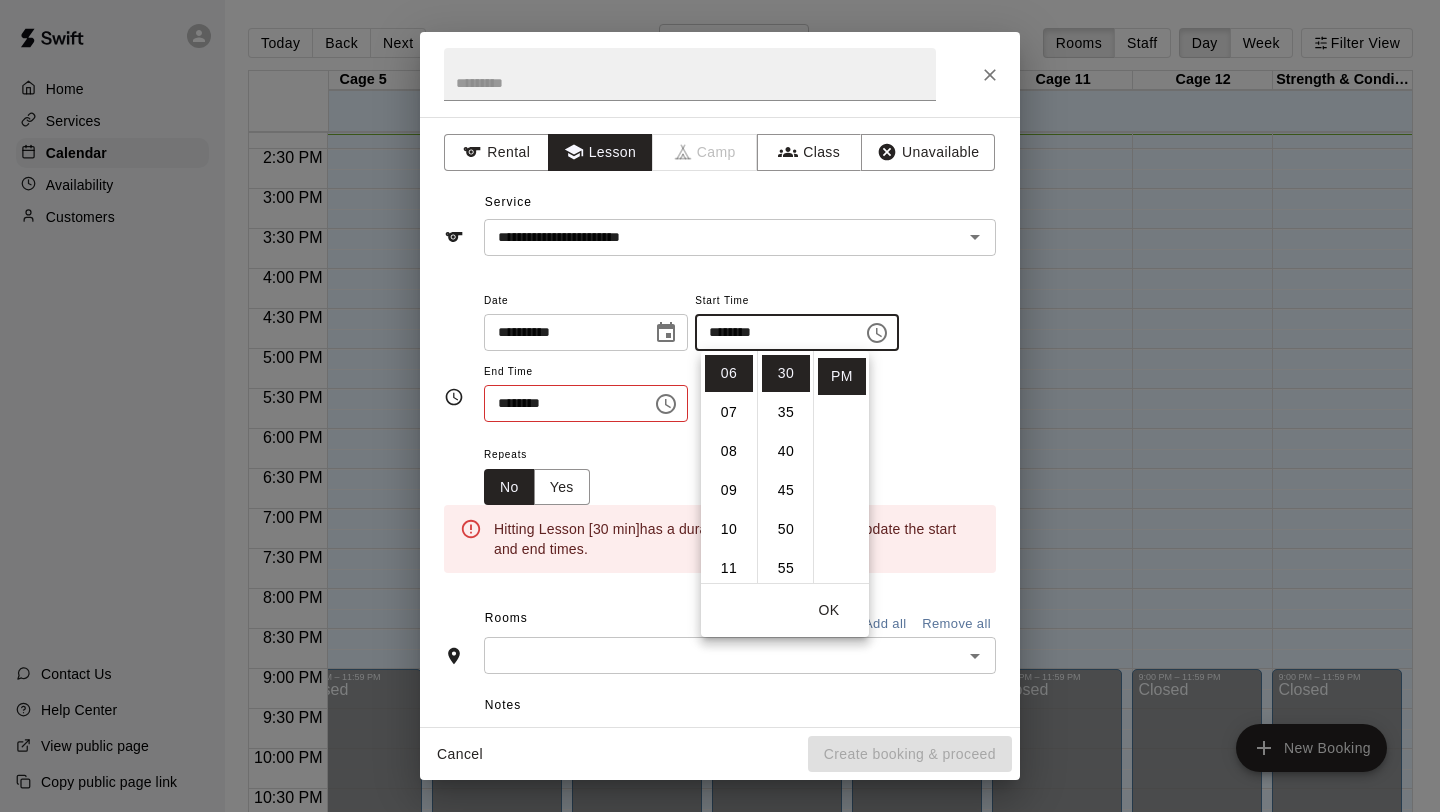 click 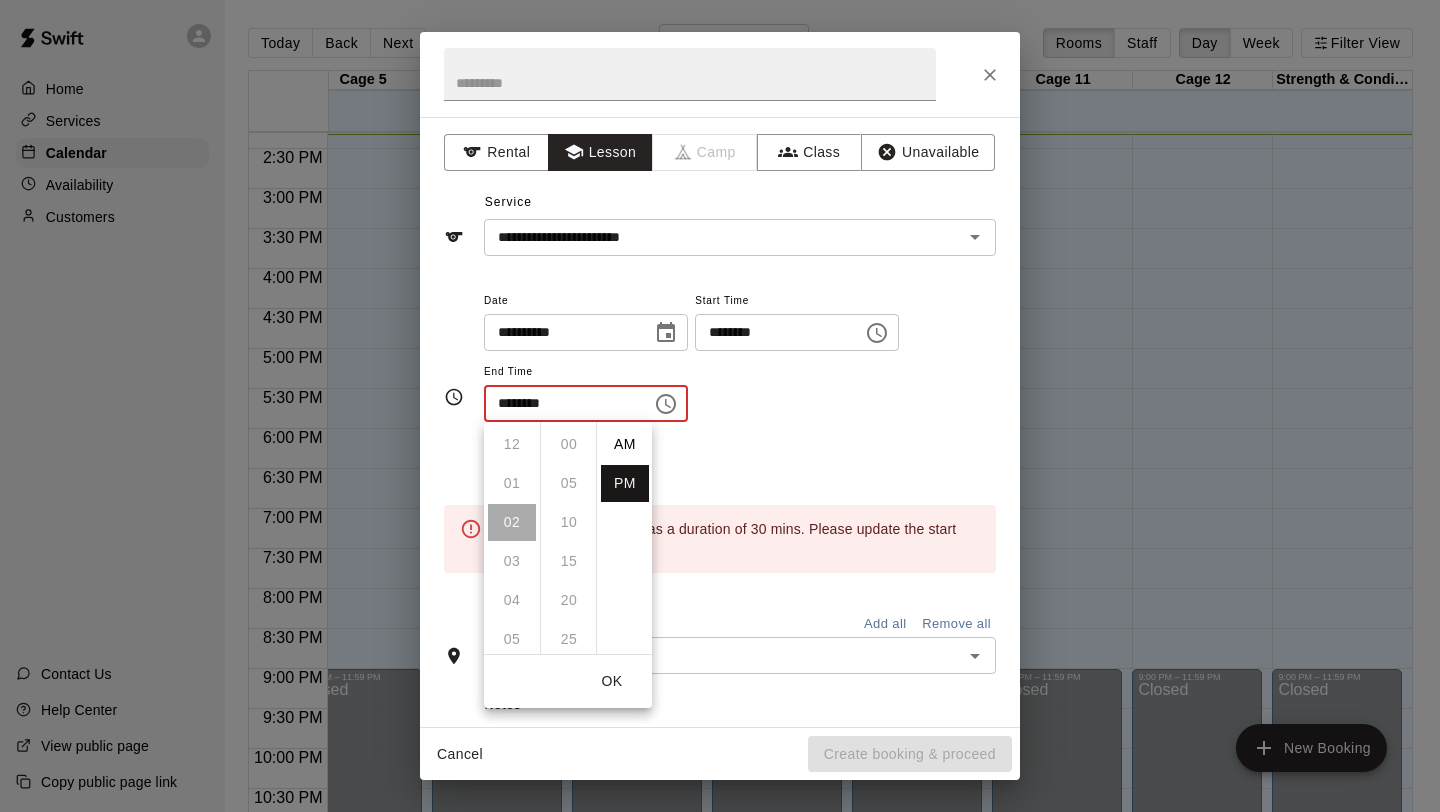 scroll, scrollTop: 78, scrollLeft: 0, axis: vertical 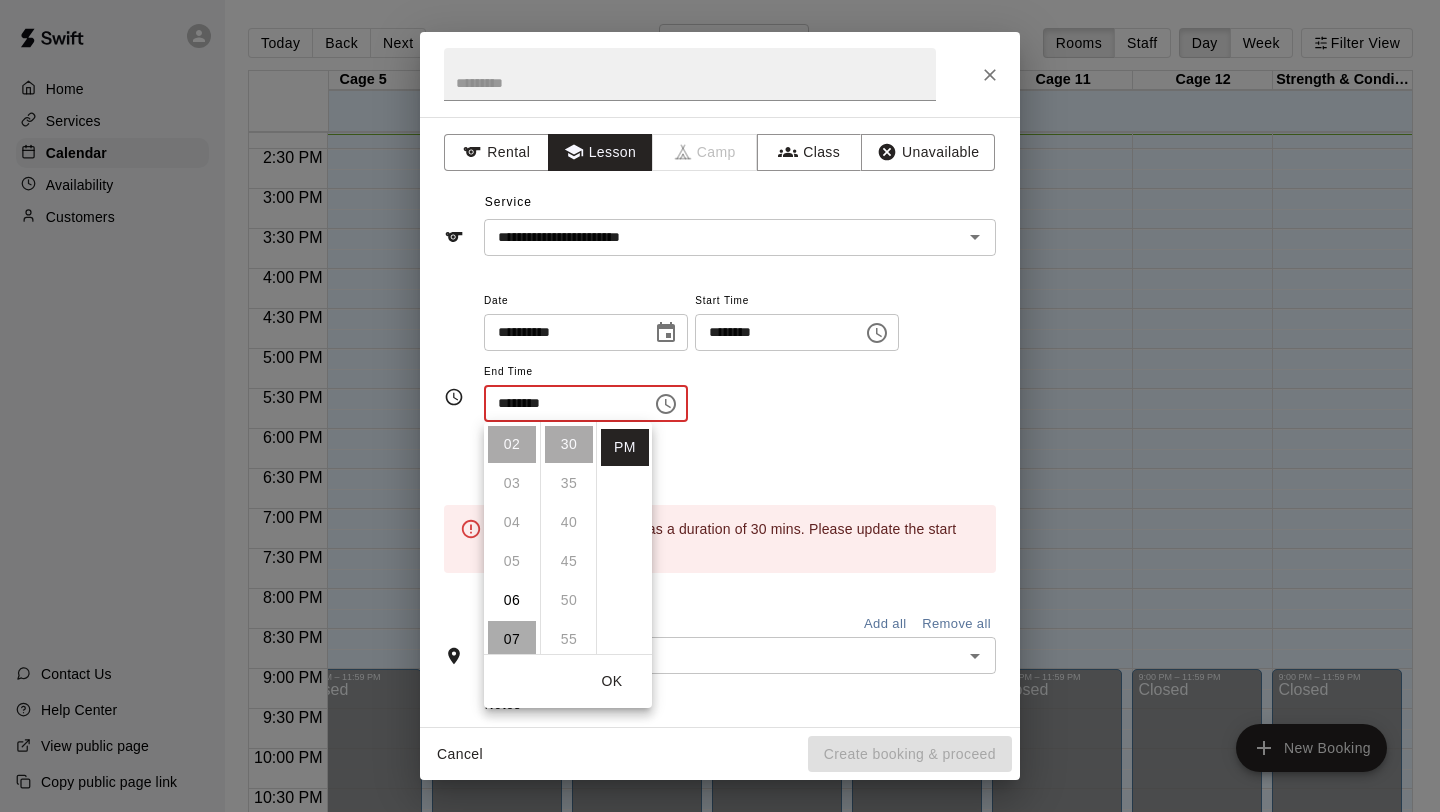 click on "07" at bounding box center [512, 639] 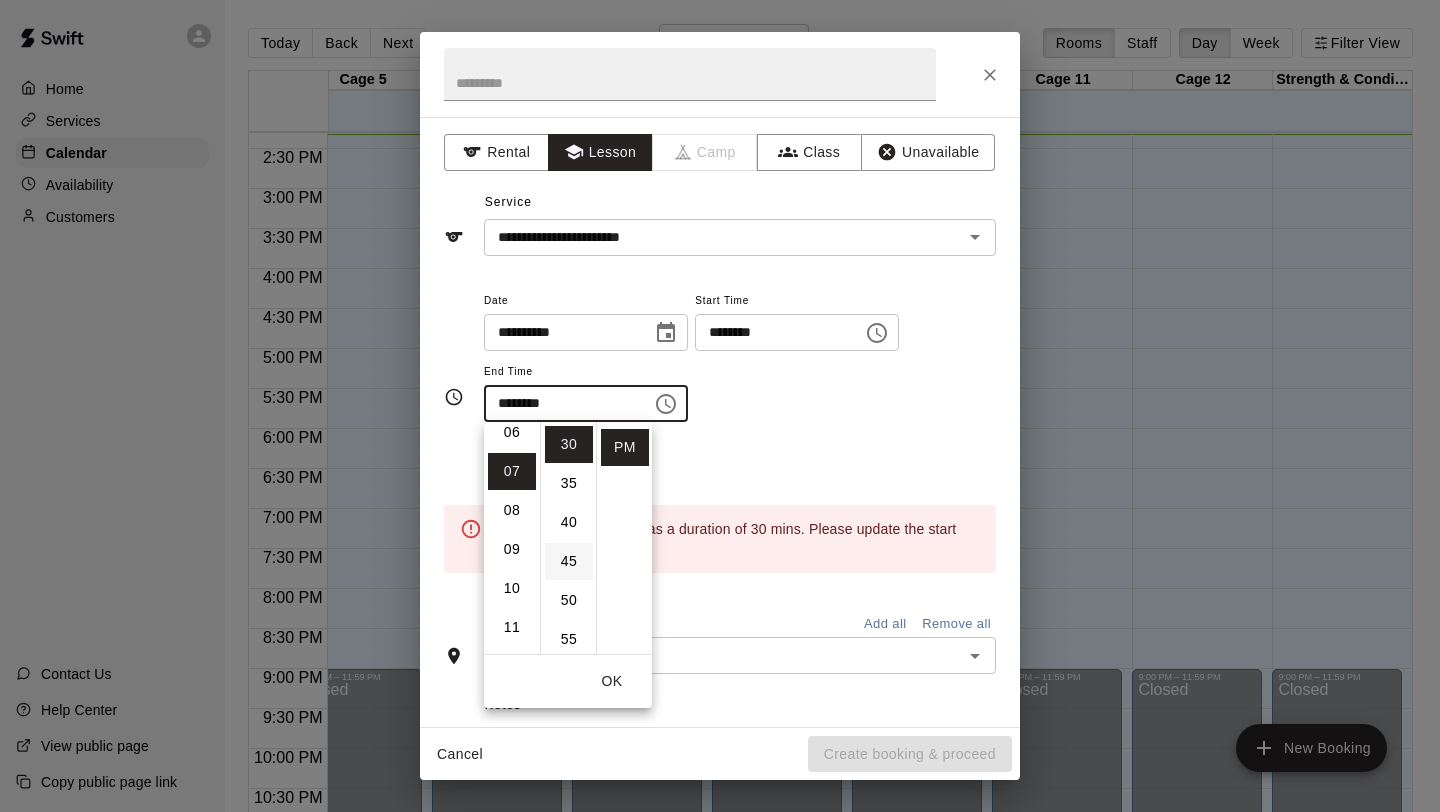 scroll, scrollTop: 273, scrollLeft: 0, axis: vertical 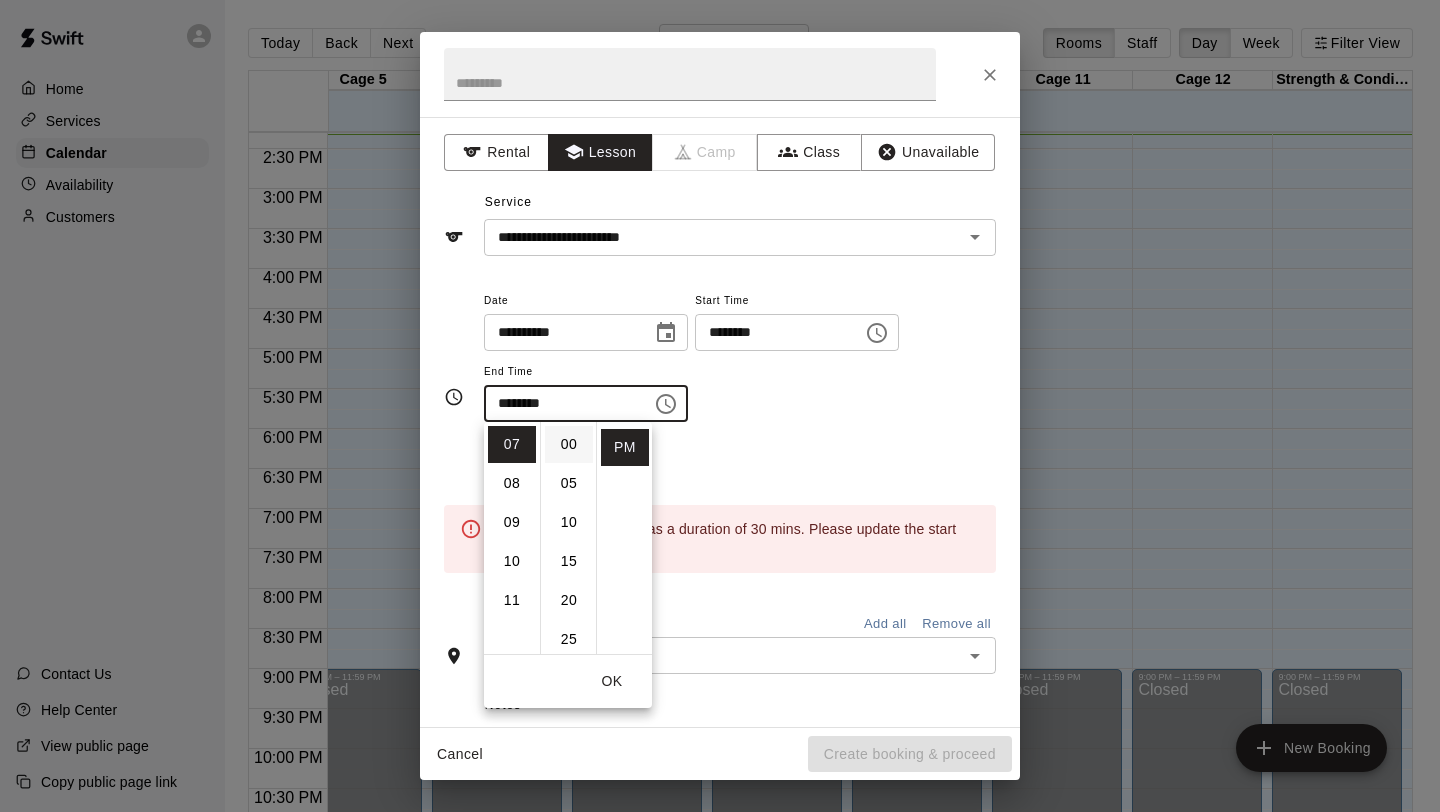 click on "00" at bounding box center (569, 444) 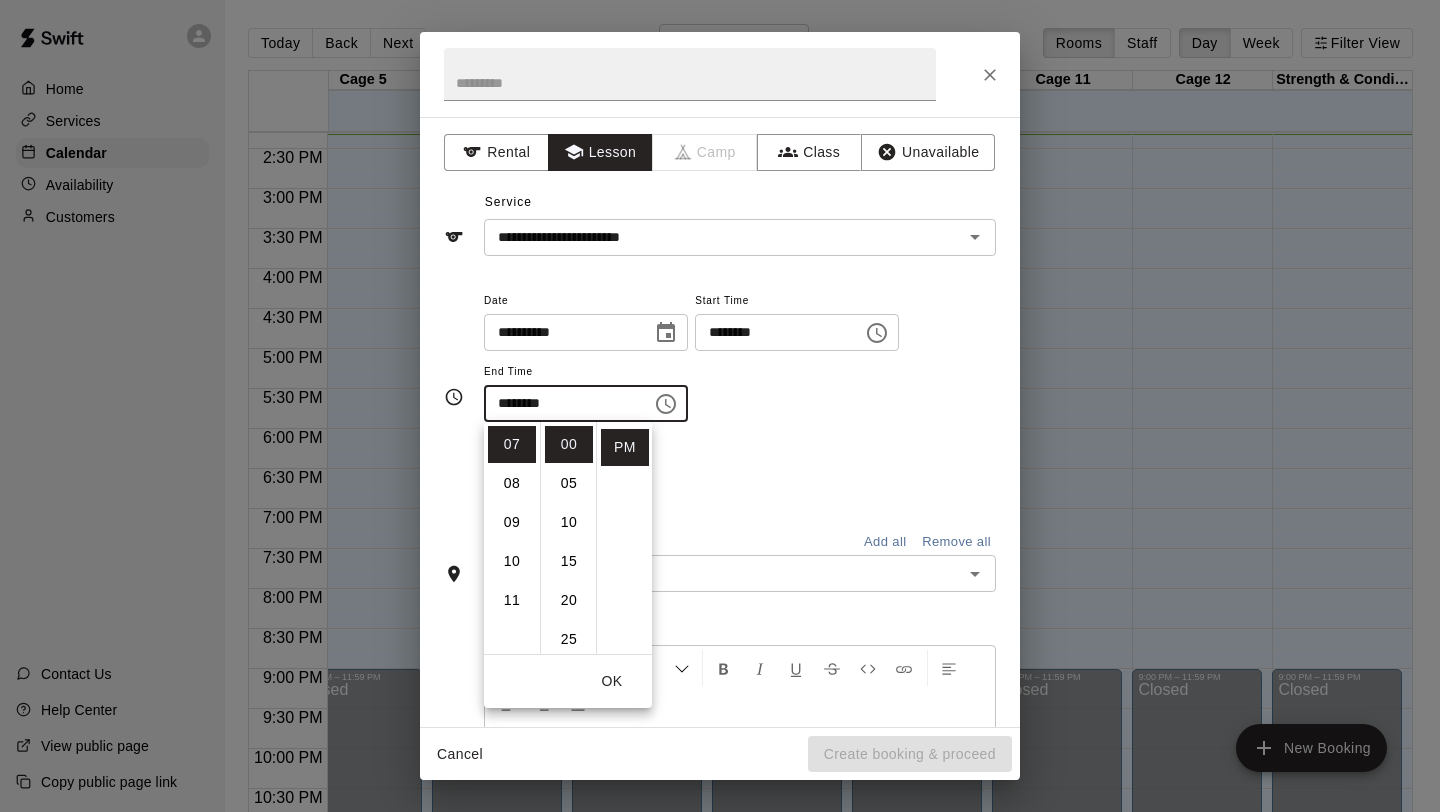 click on "**********" at bounding box center [740, 365] 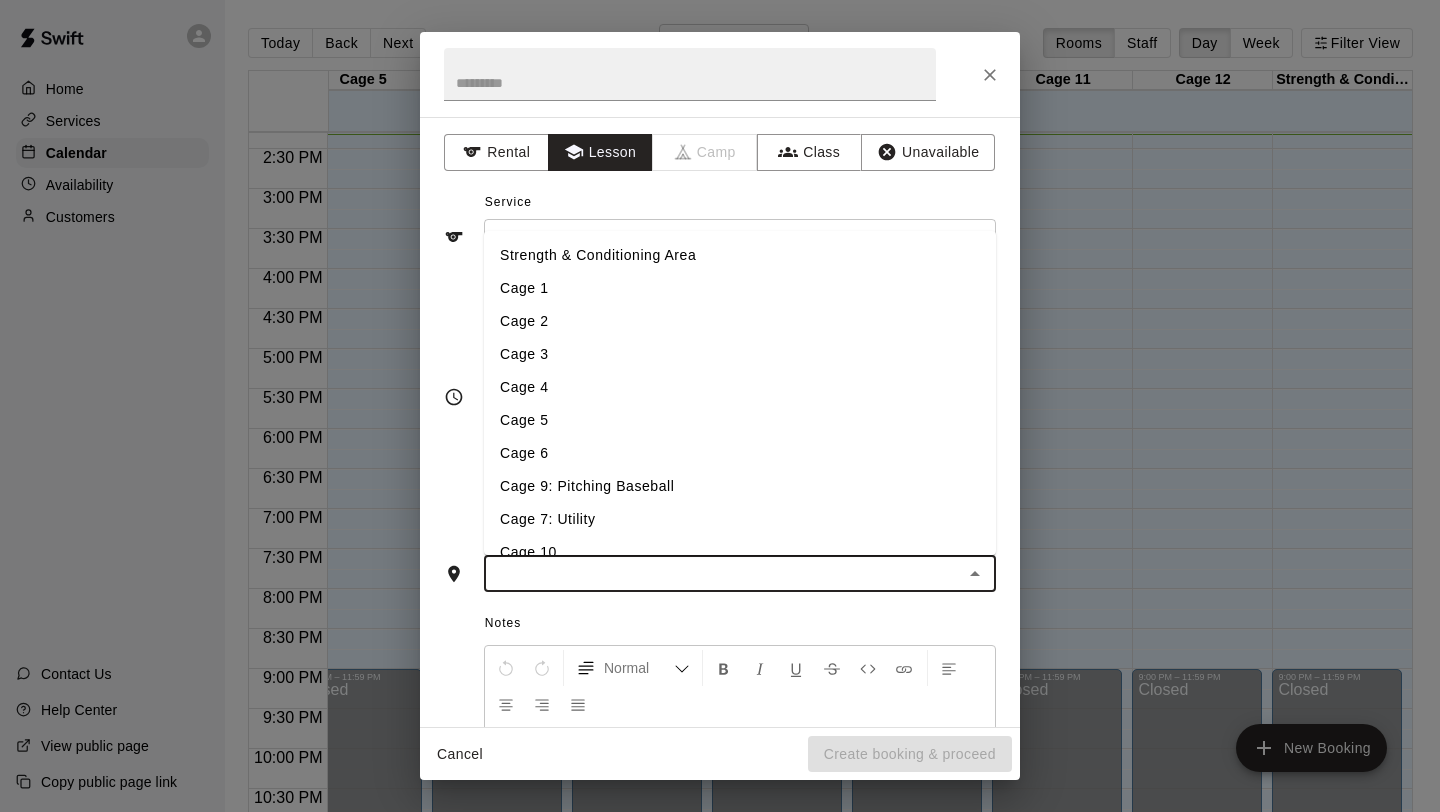 click at bounding box center (723, 573) 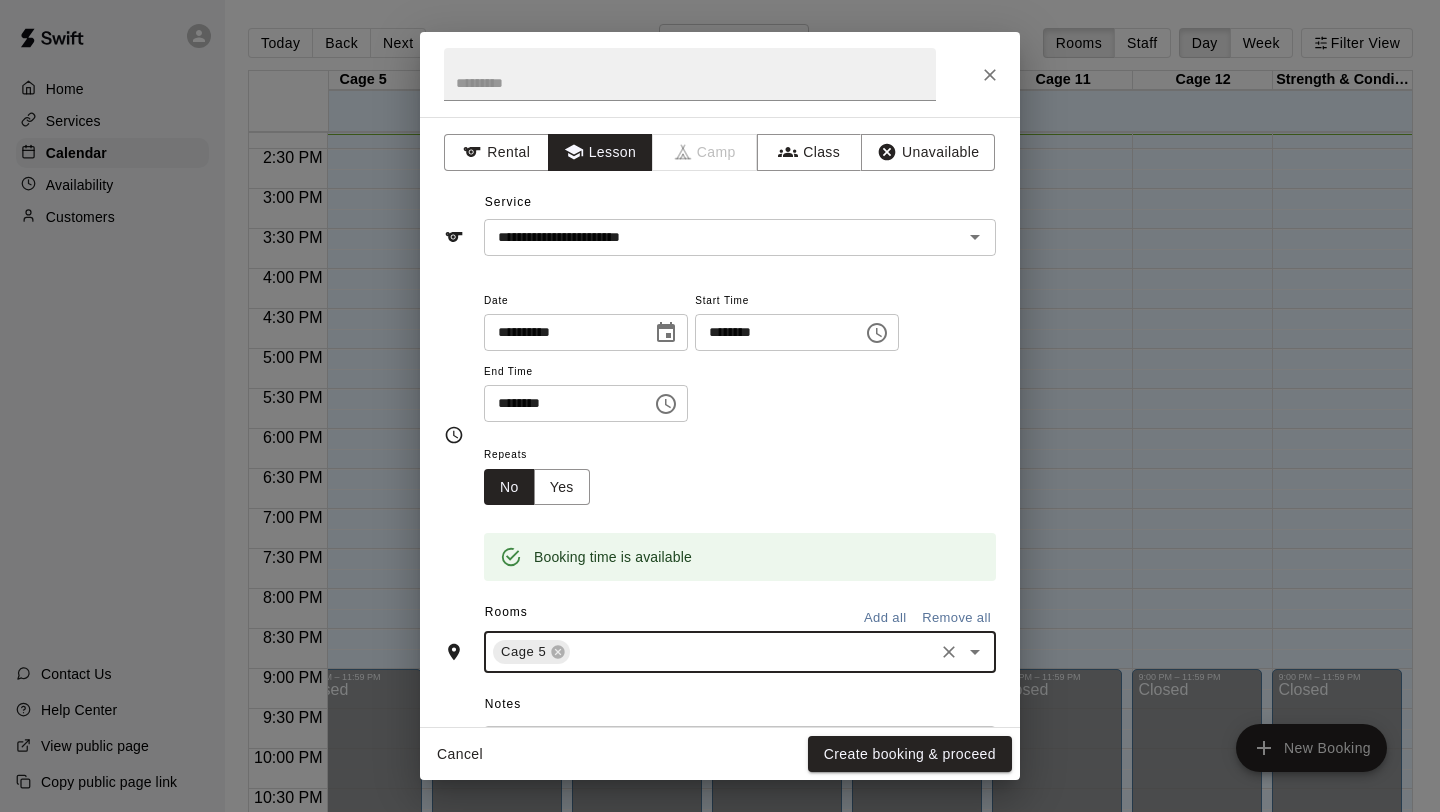 scroll, scrollTop: 269, scrollLeft: 0, axis: vertical 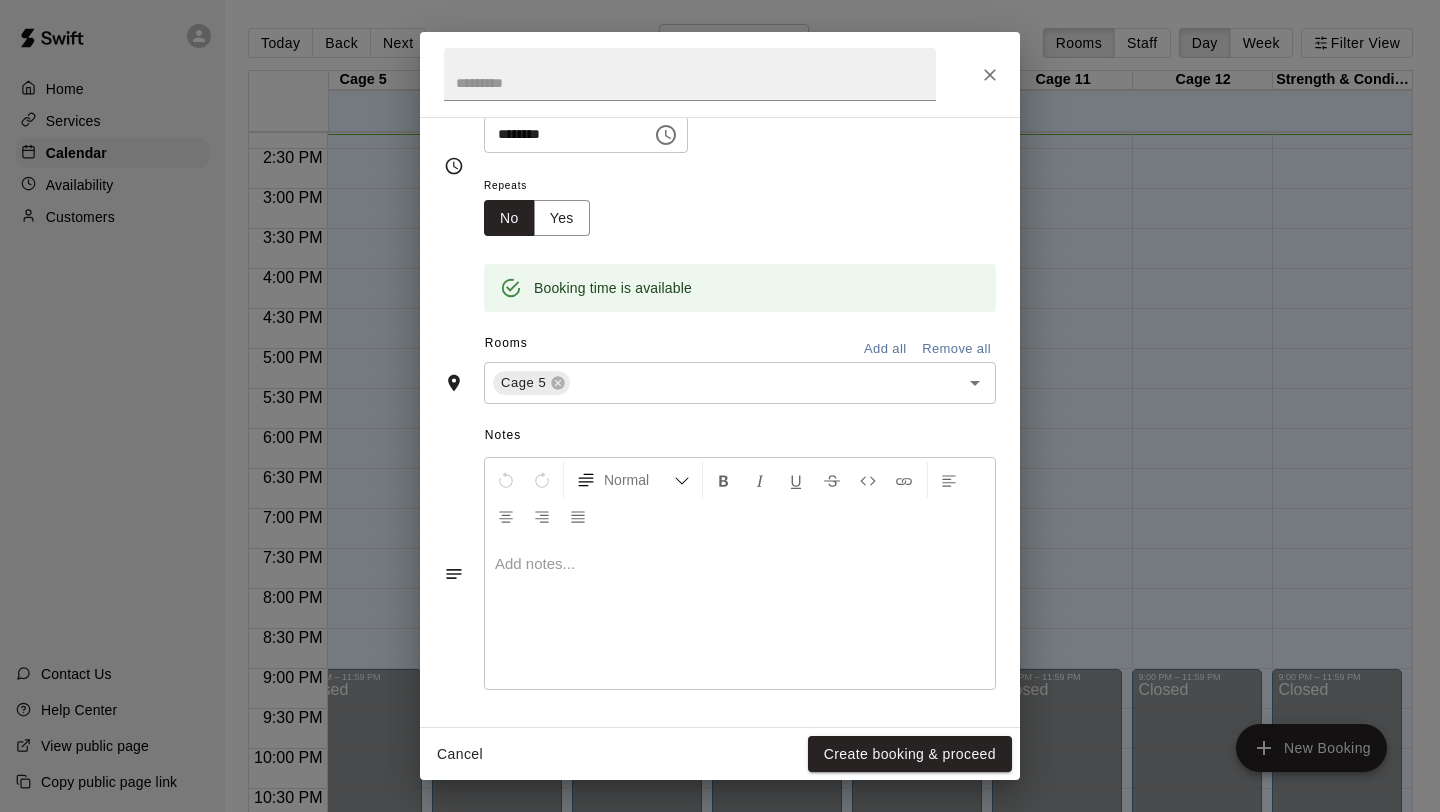 click at bounding box center (740, 614) 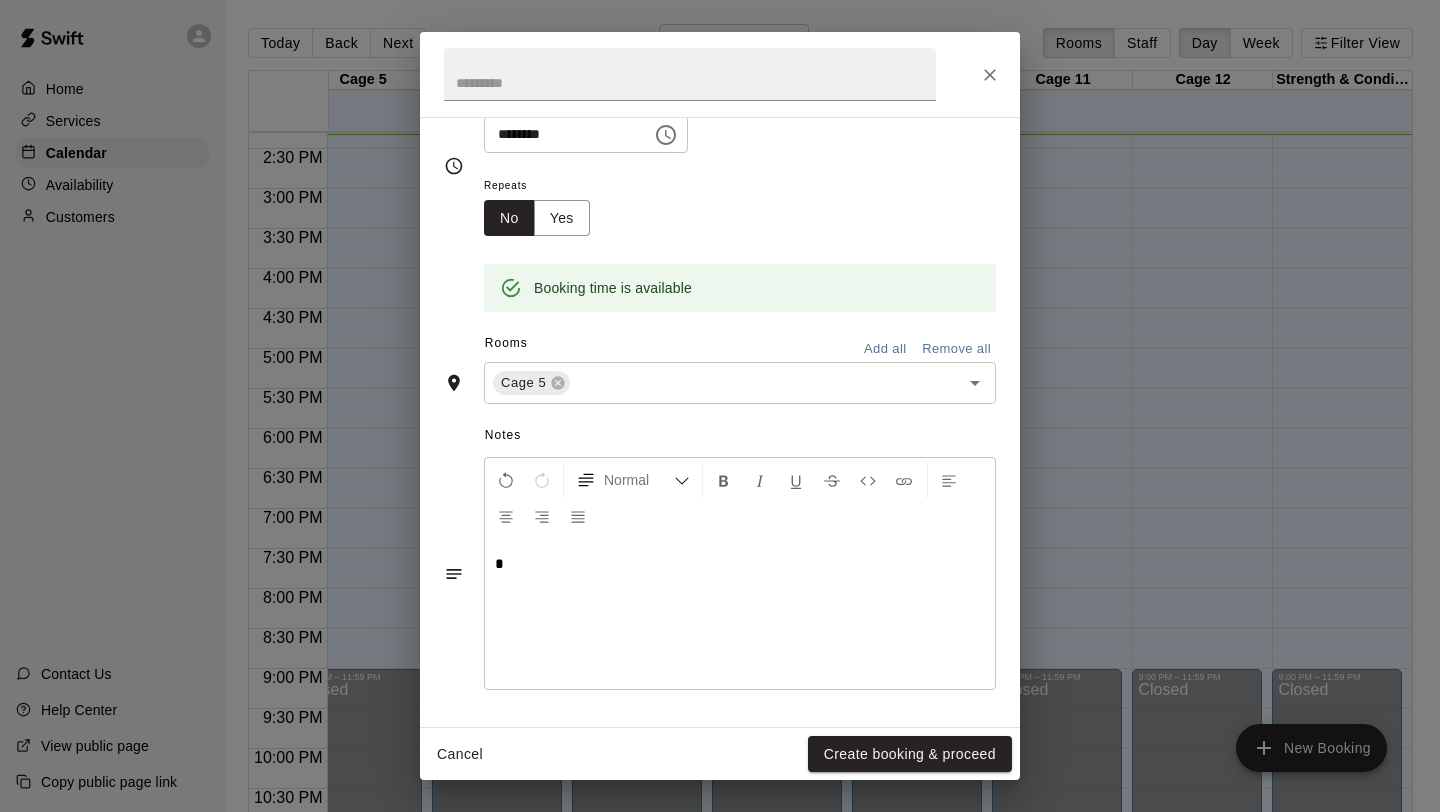 type 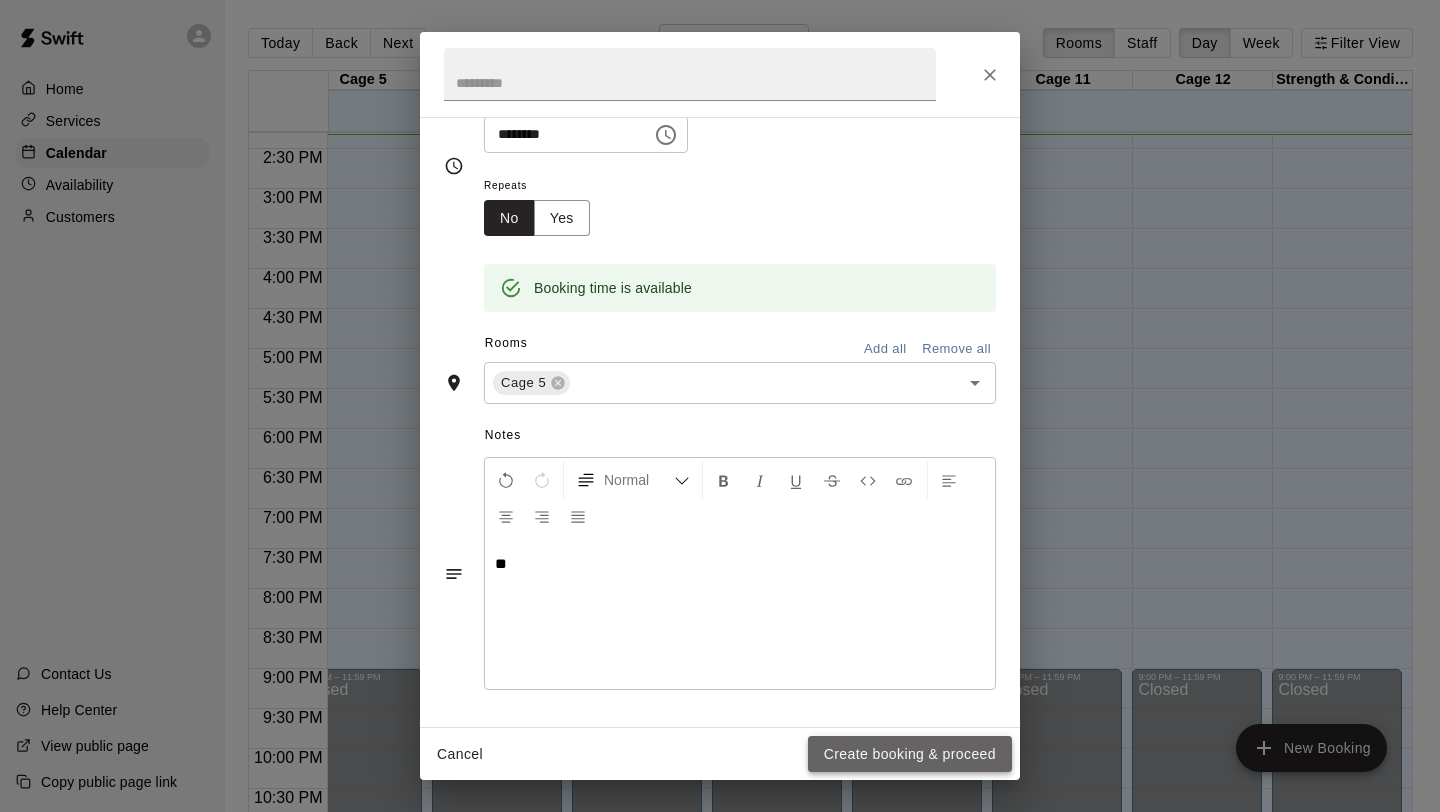 click on "Create booking & proceed" at bounding box center [910, 754] 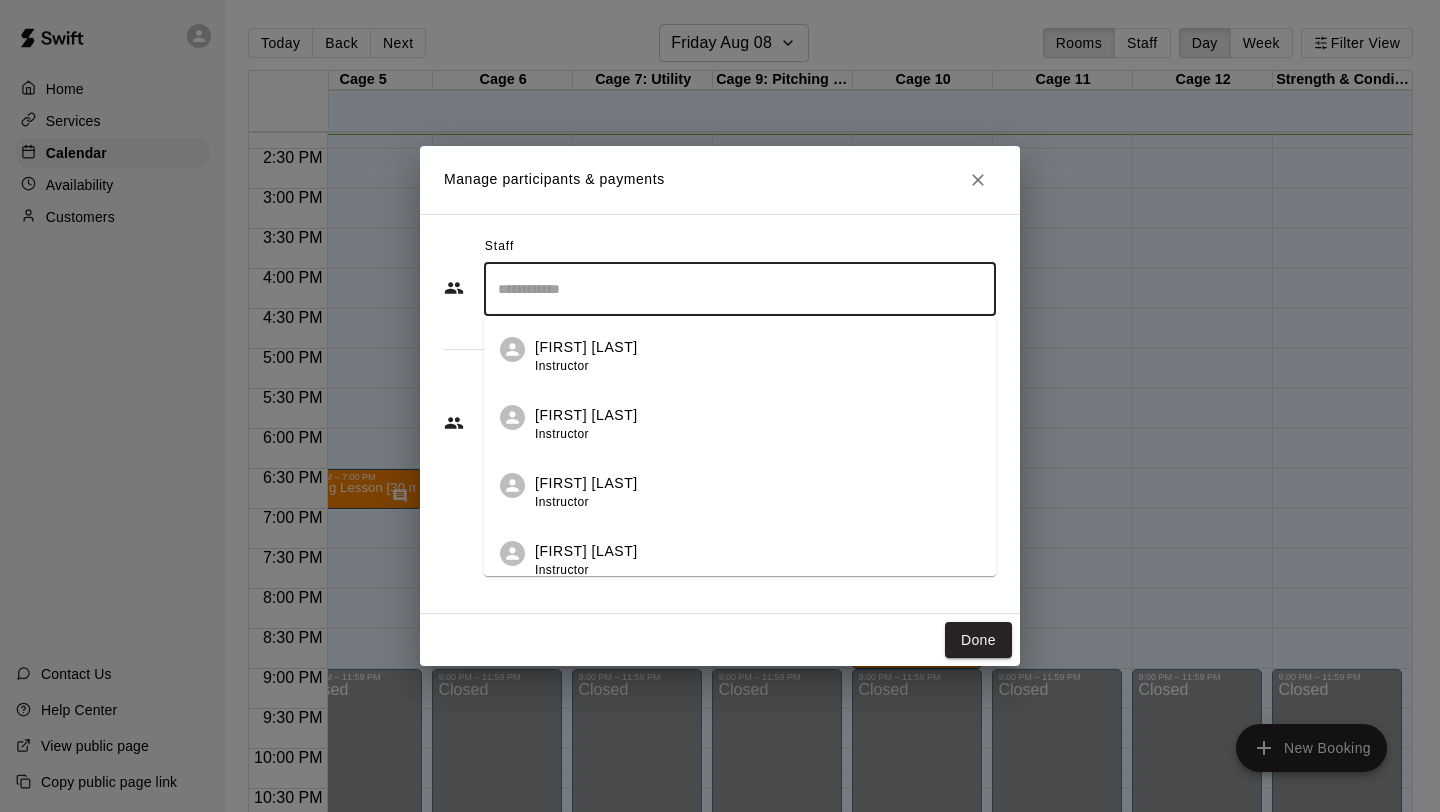 click at bounding box center (740, 289) 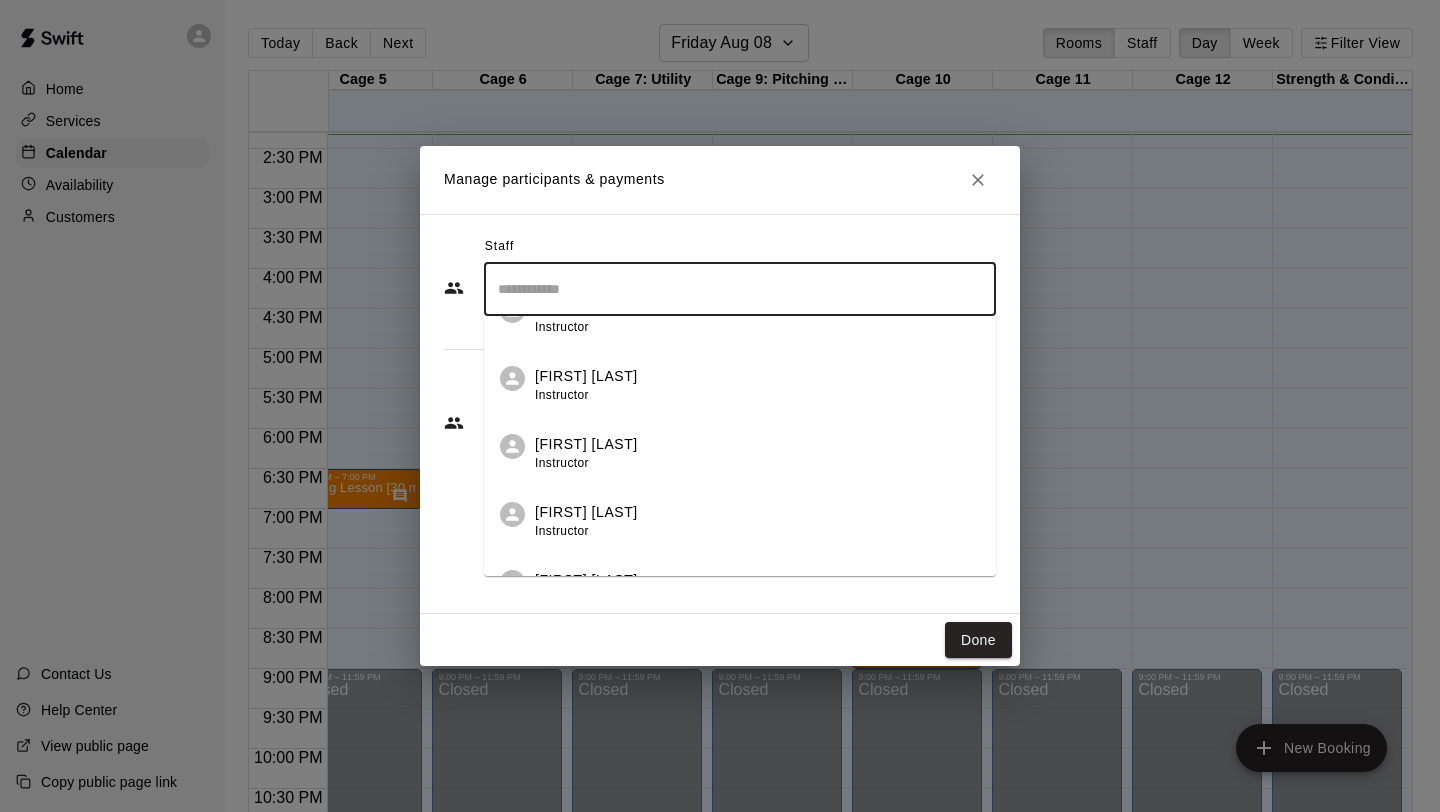 scroll, scrollTop: 382, scrollLeft: 0, axis: vertical 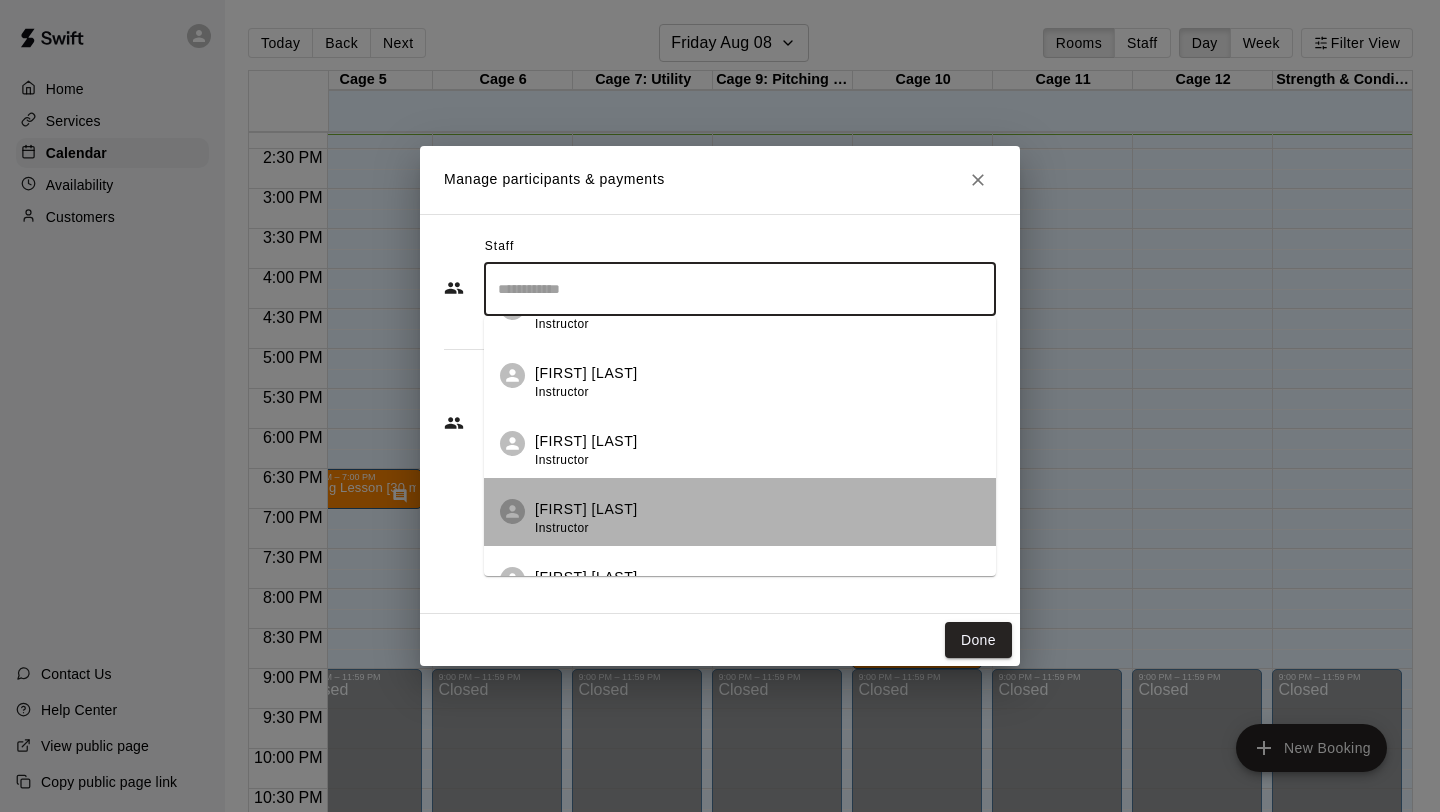 click on "Dakota Bandy" at bounding box center (586, 509) 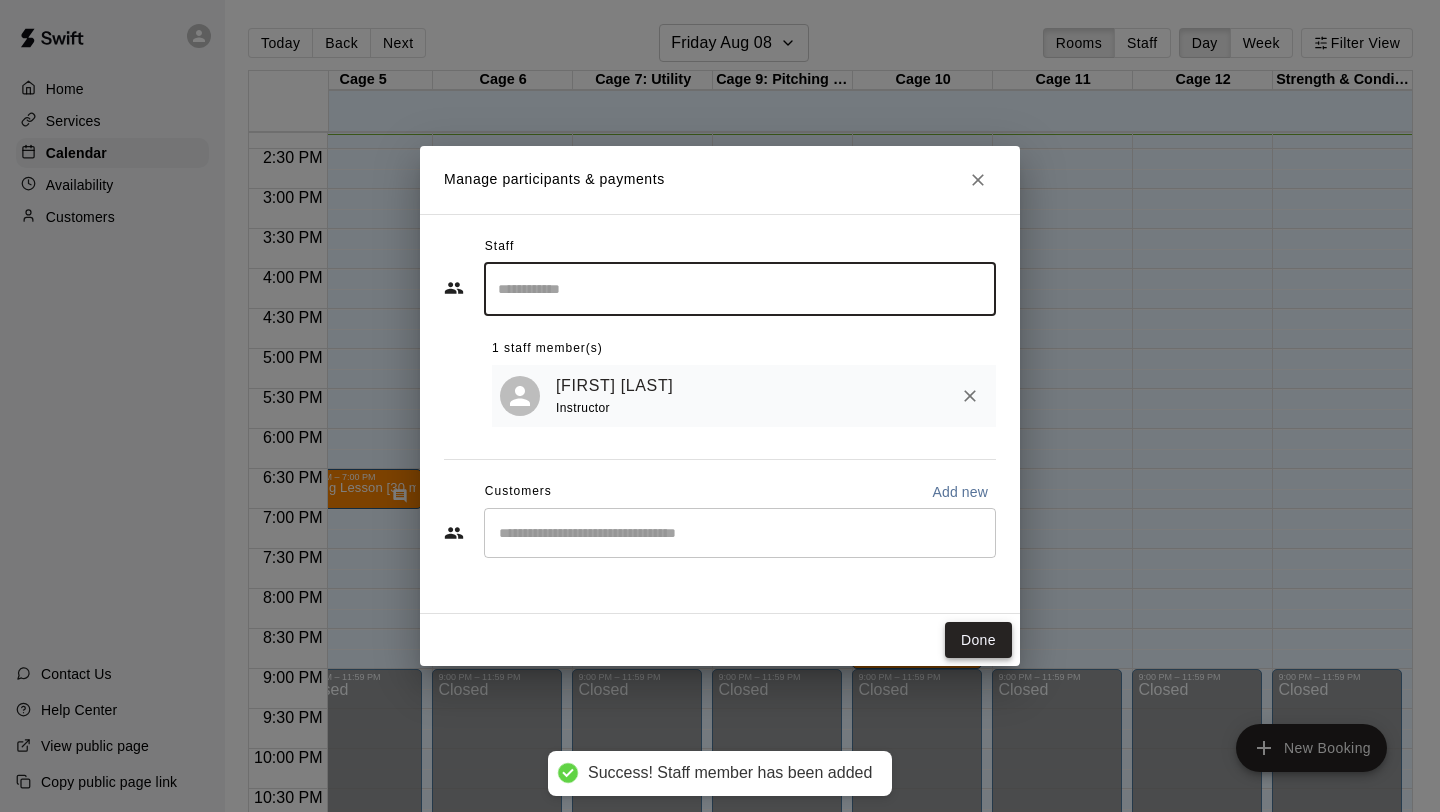 click on "Done" at bounding box center (978, 640) 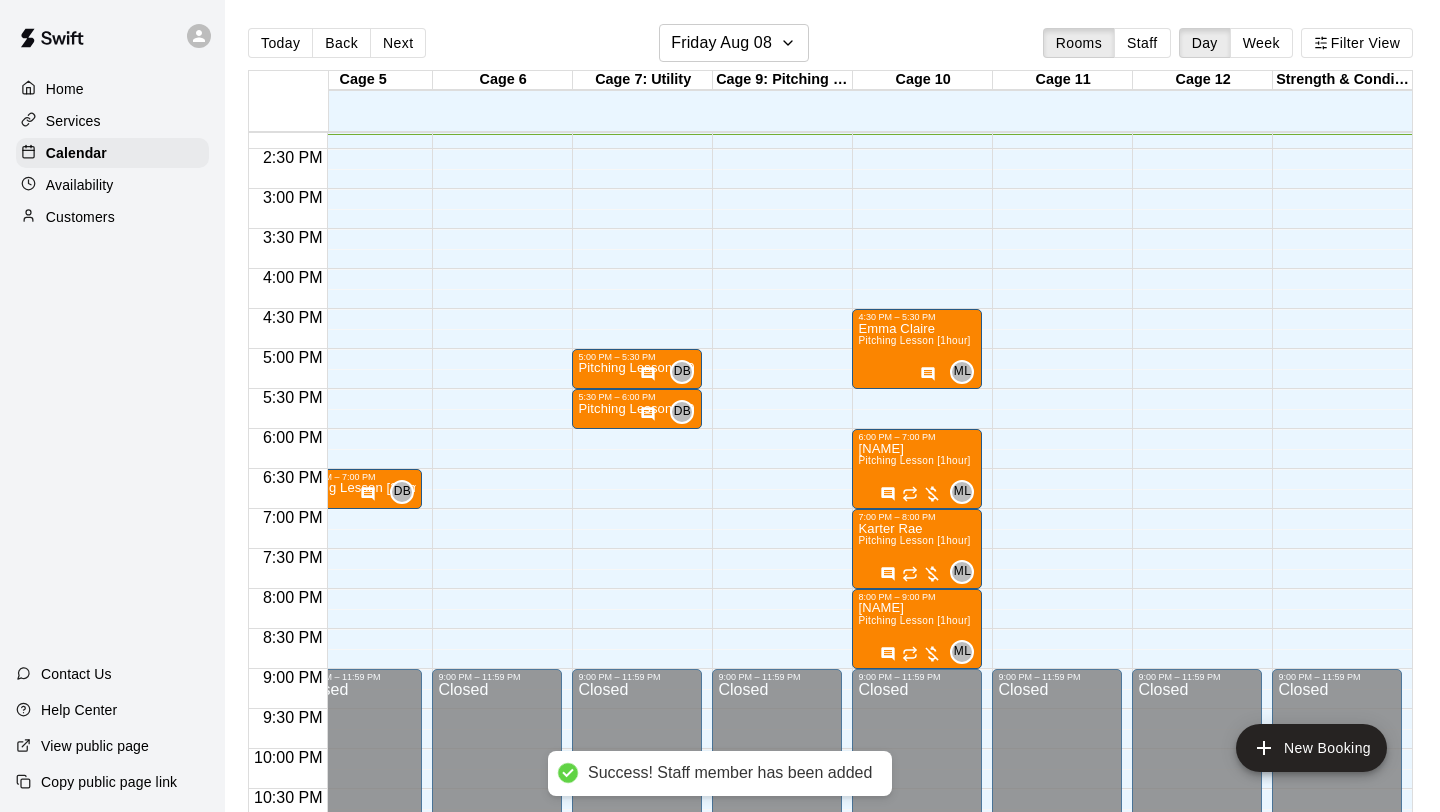 scroll, scrollTop: 1144, scrollLeft: 586, axis: both 